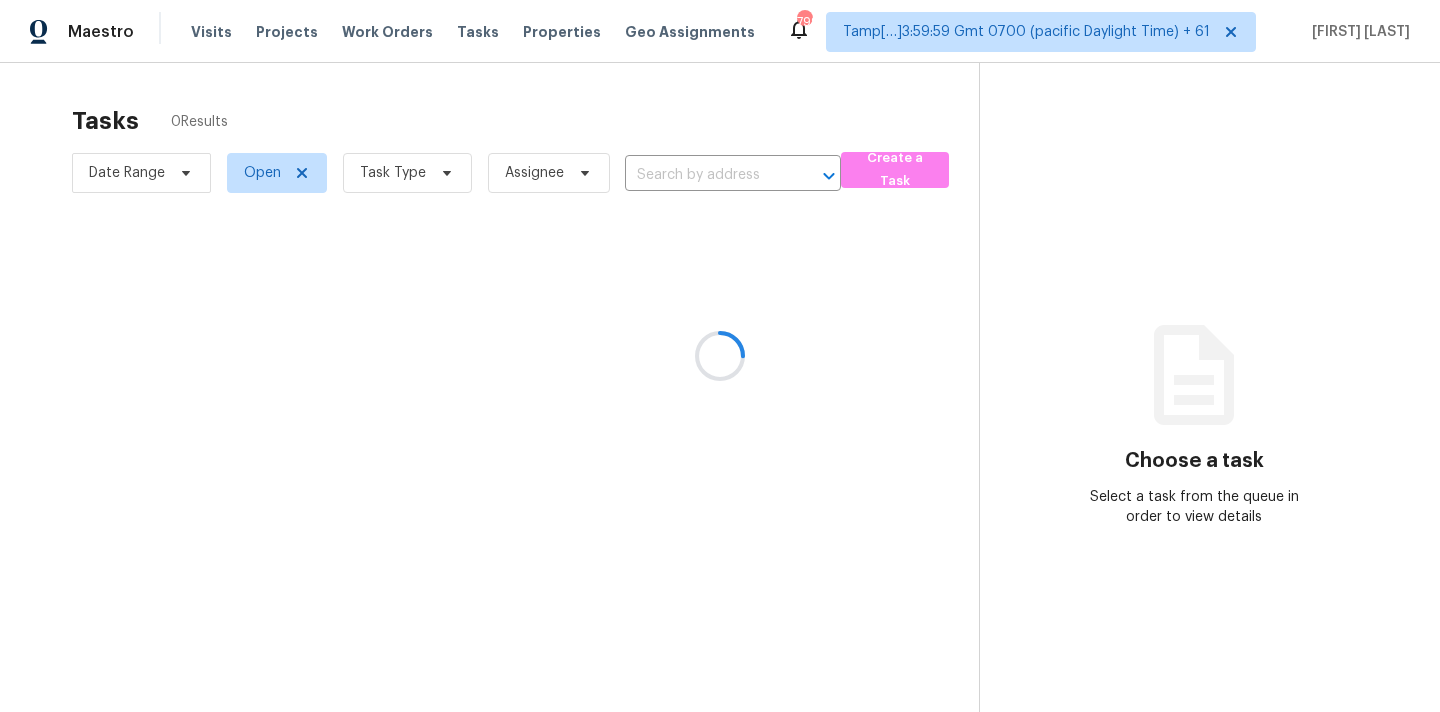 scroll, scrollTop: 0, scrollLeft: 0, axis: both 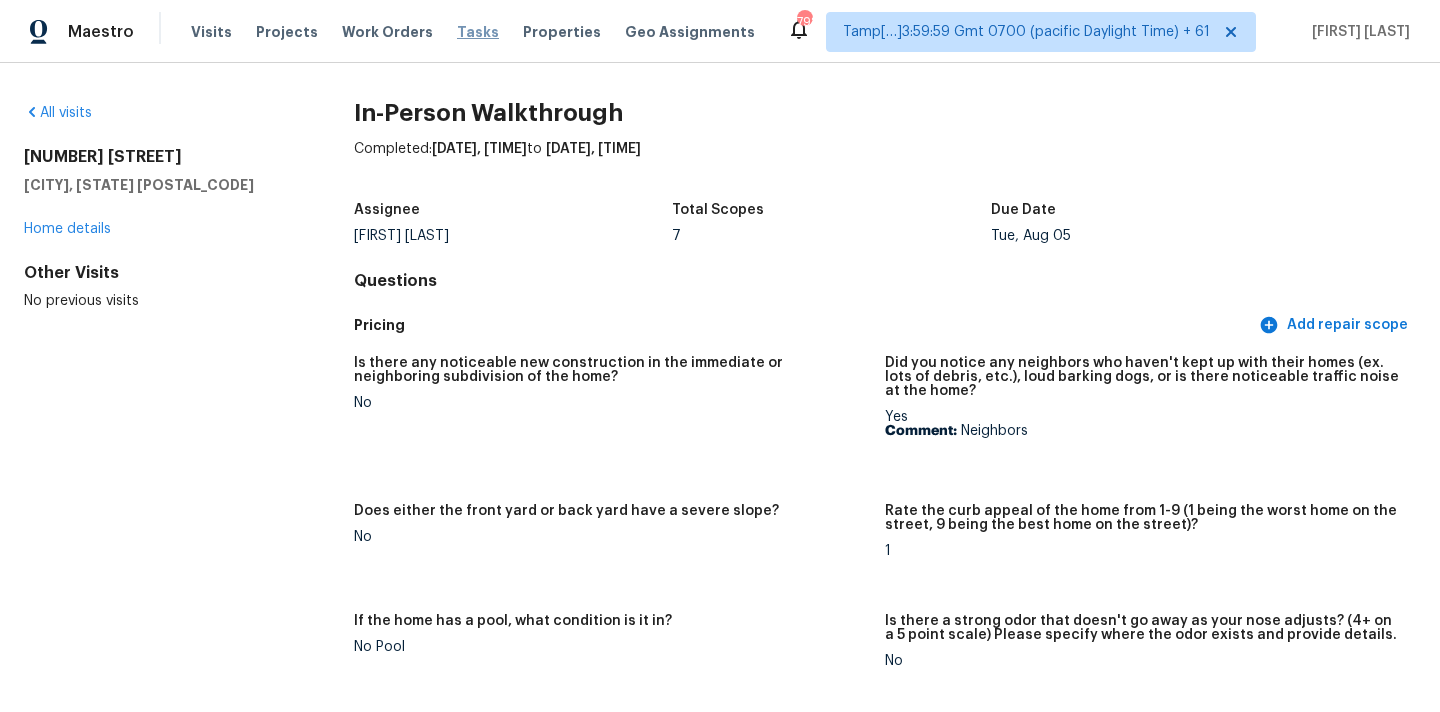 click on "Tasks" at bounding box center [478, 32] 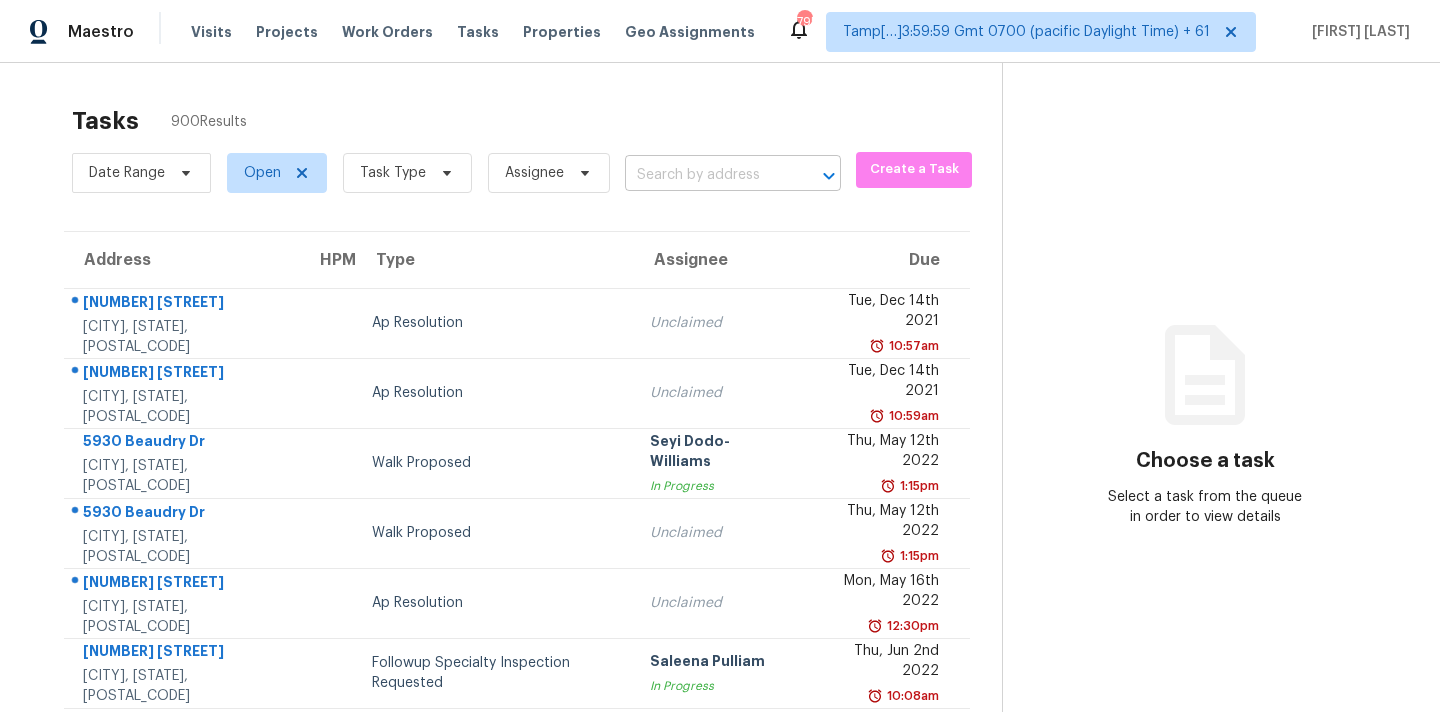 click at bounding box center (705, 175) 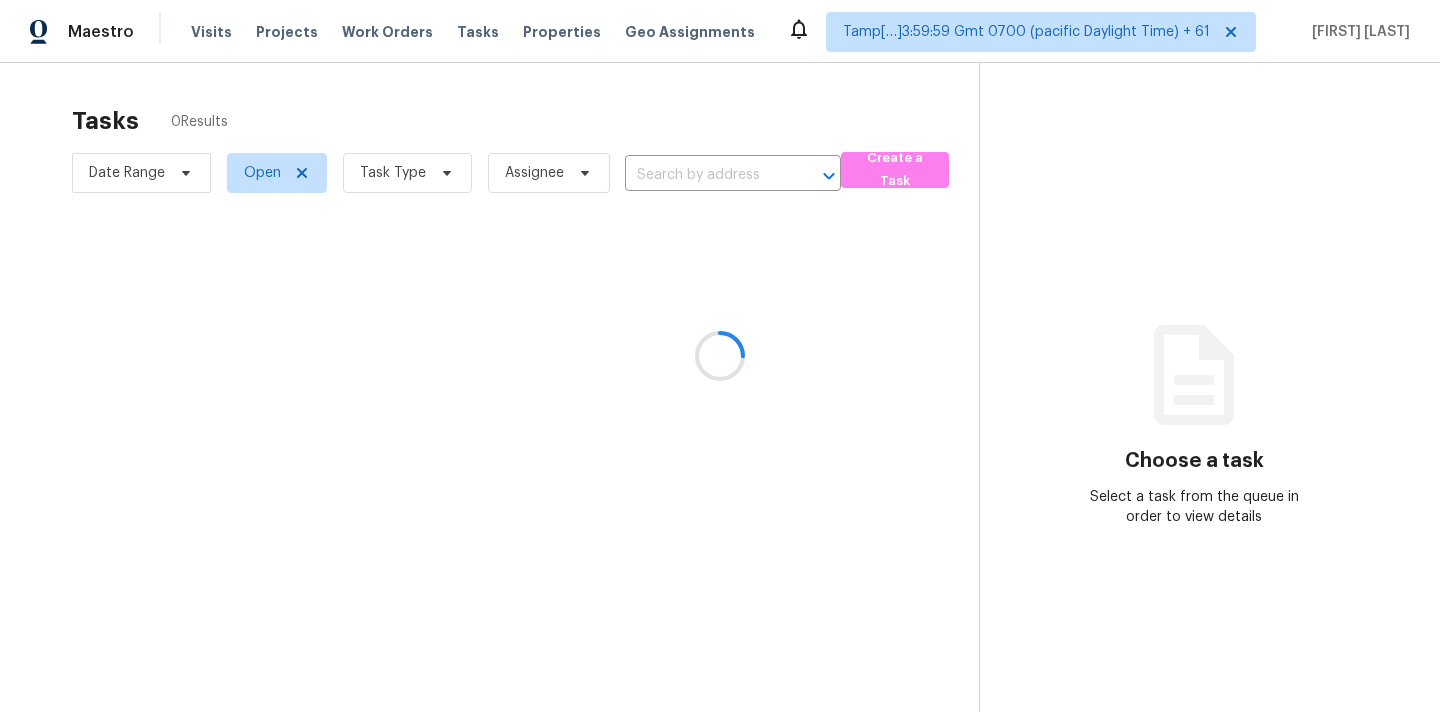 scroll, scrollTop: 0, scrollLeft: 0, axis: both 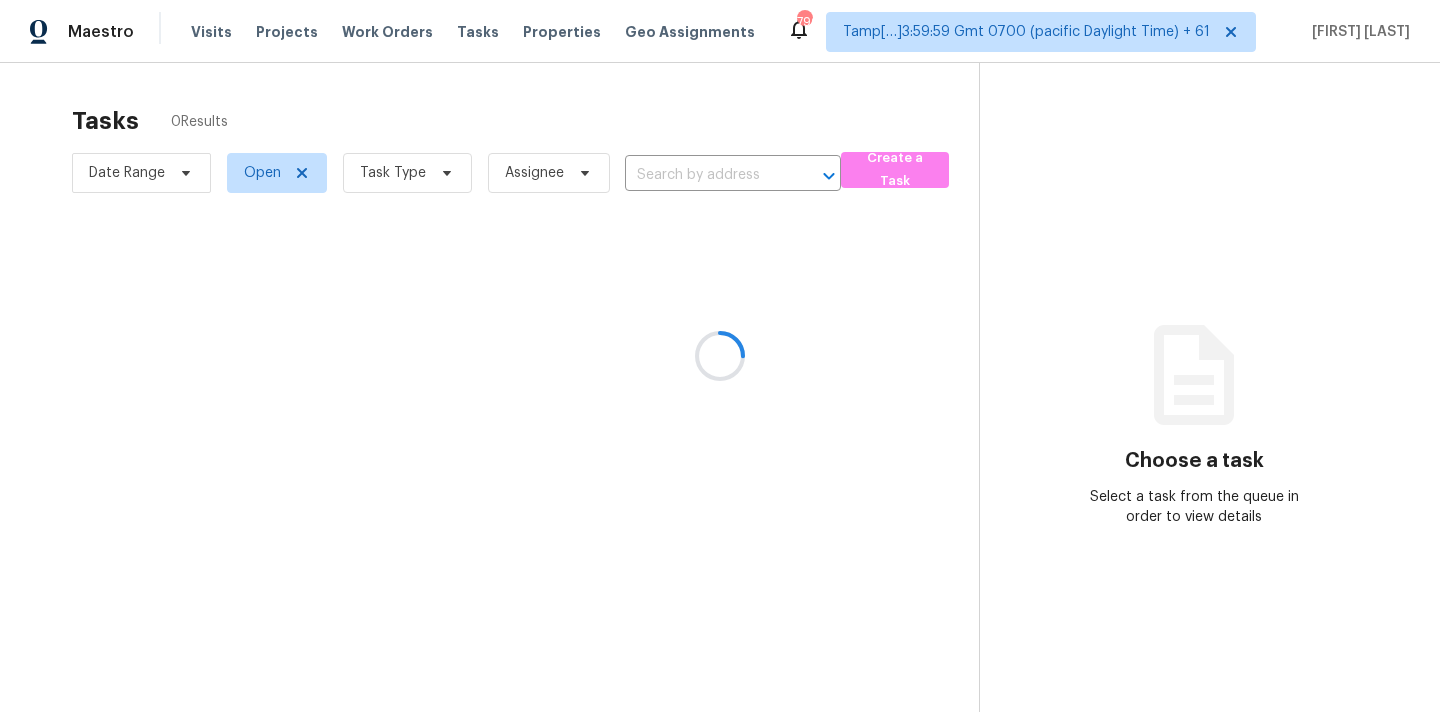 click at bounding box center [720, 356] 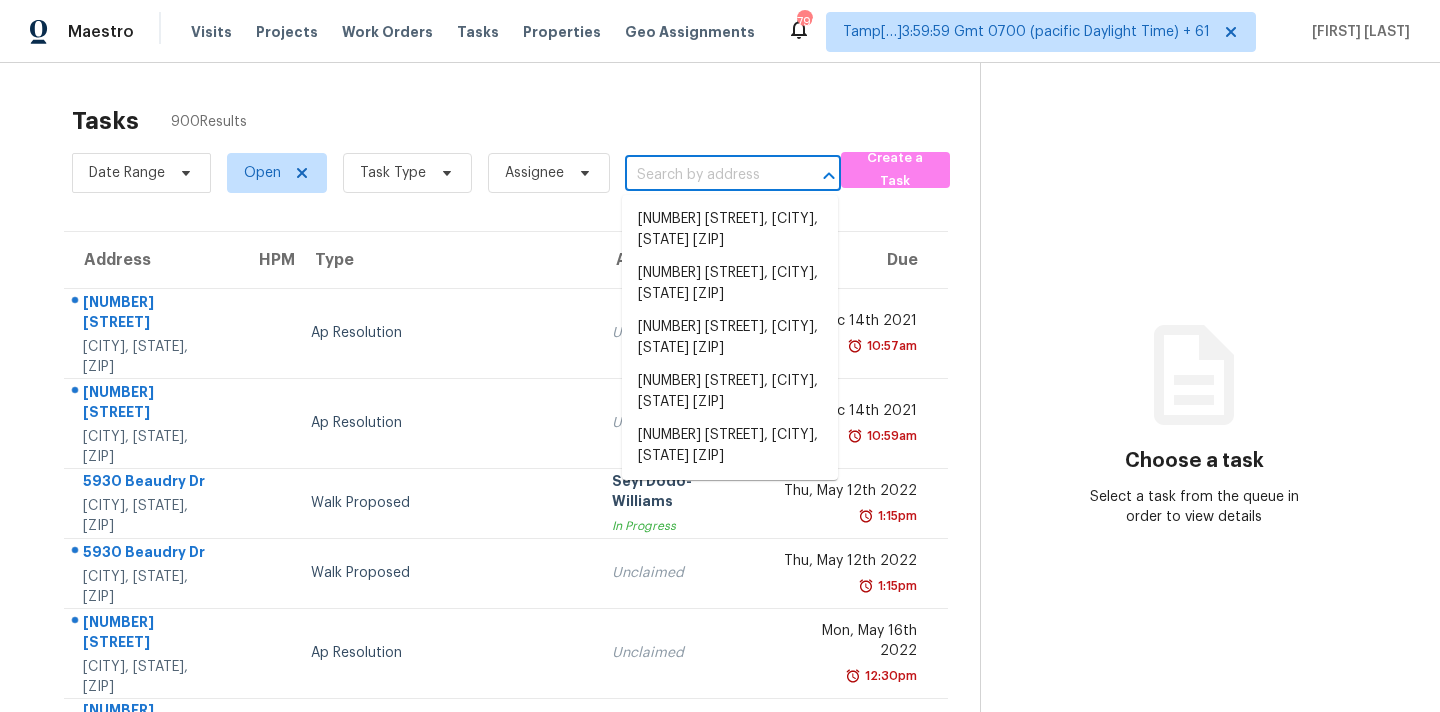 click at bounding box center (705, 175) 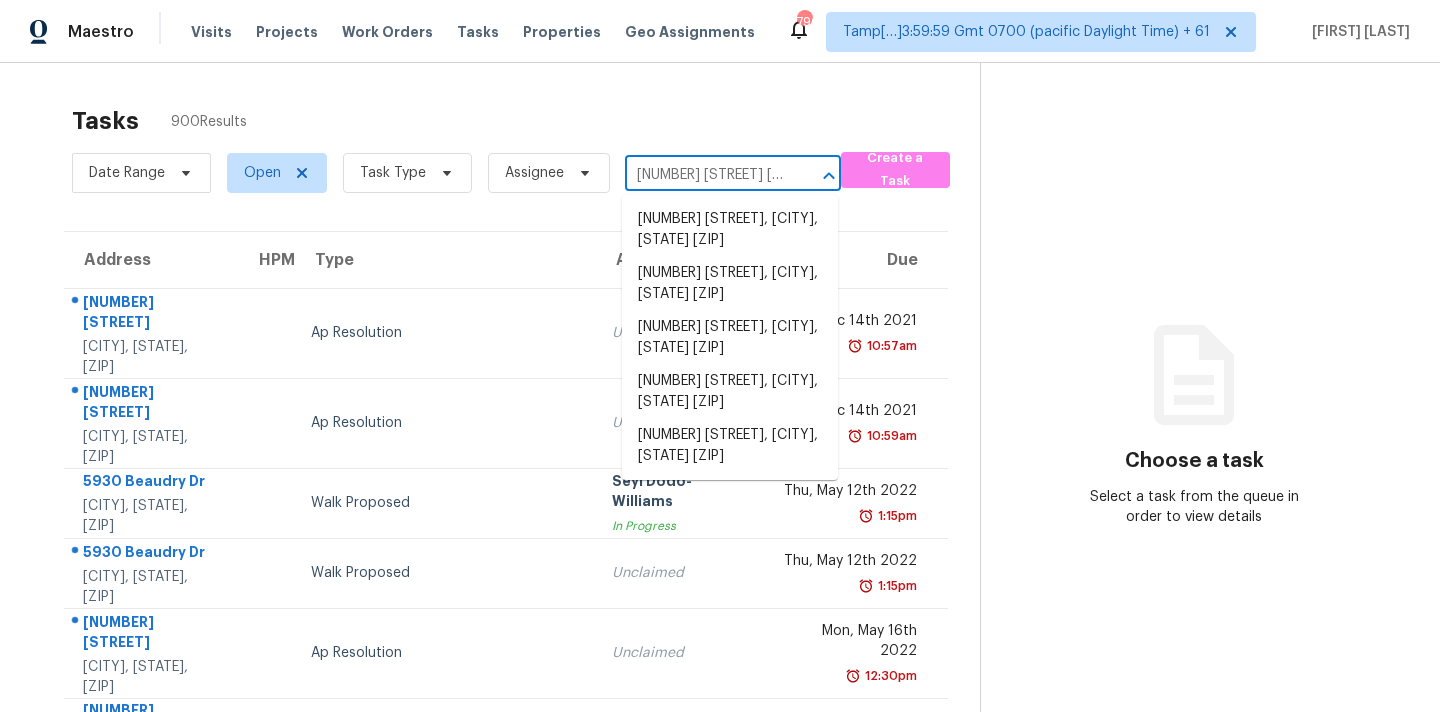 scroll, scrollTop: 0, scrollLeft: 85, axis: horizontal 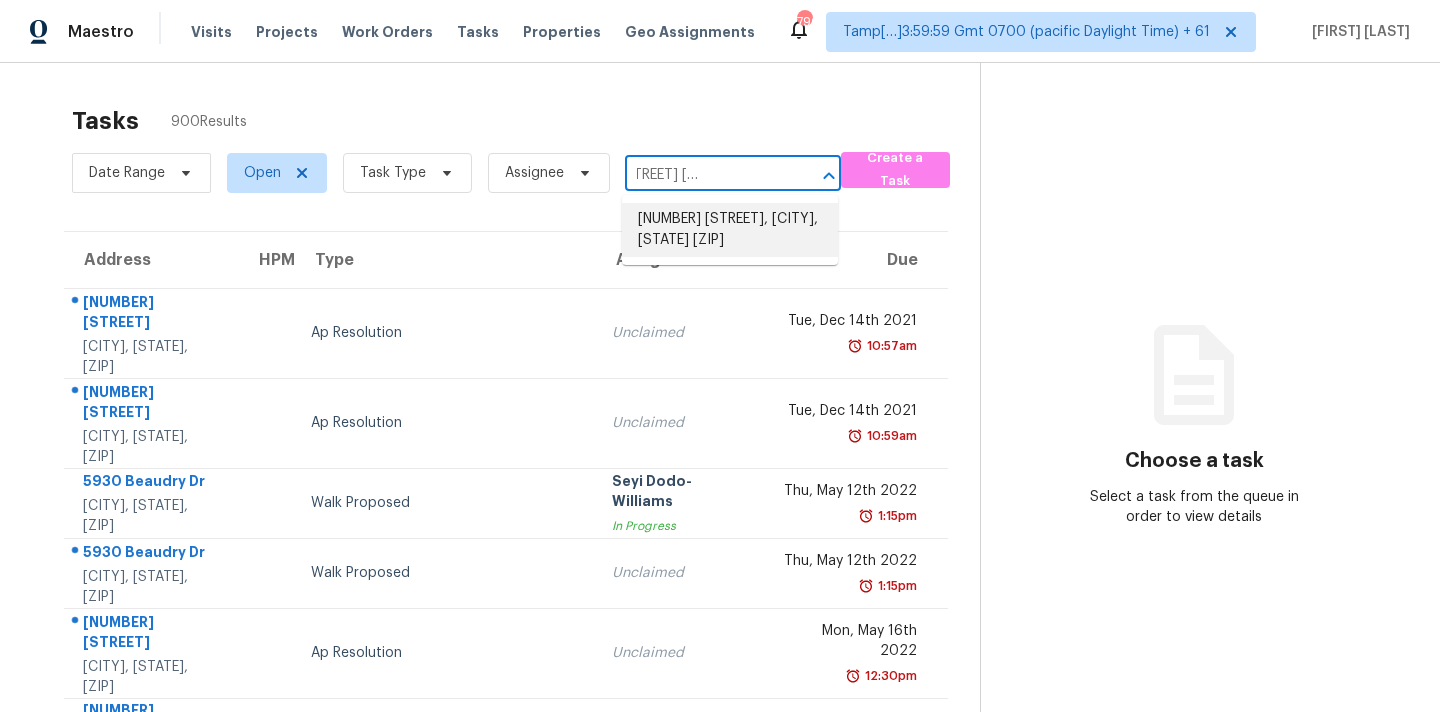 click on "1507 Darnley Ln, Houston, TX 77077" at bounding box center [730, 230] 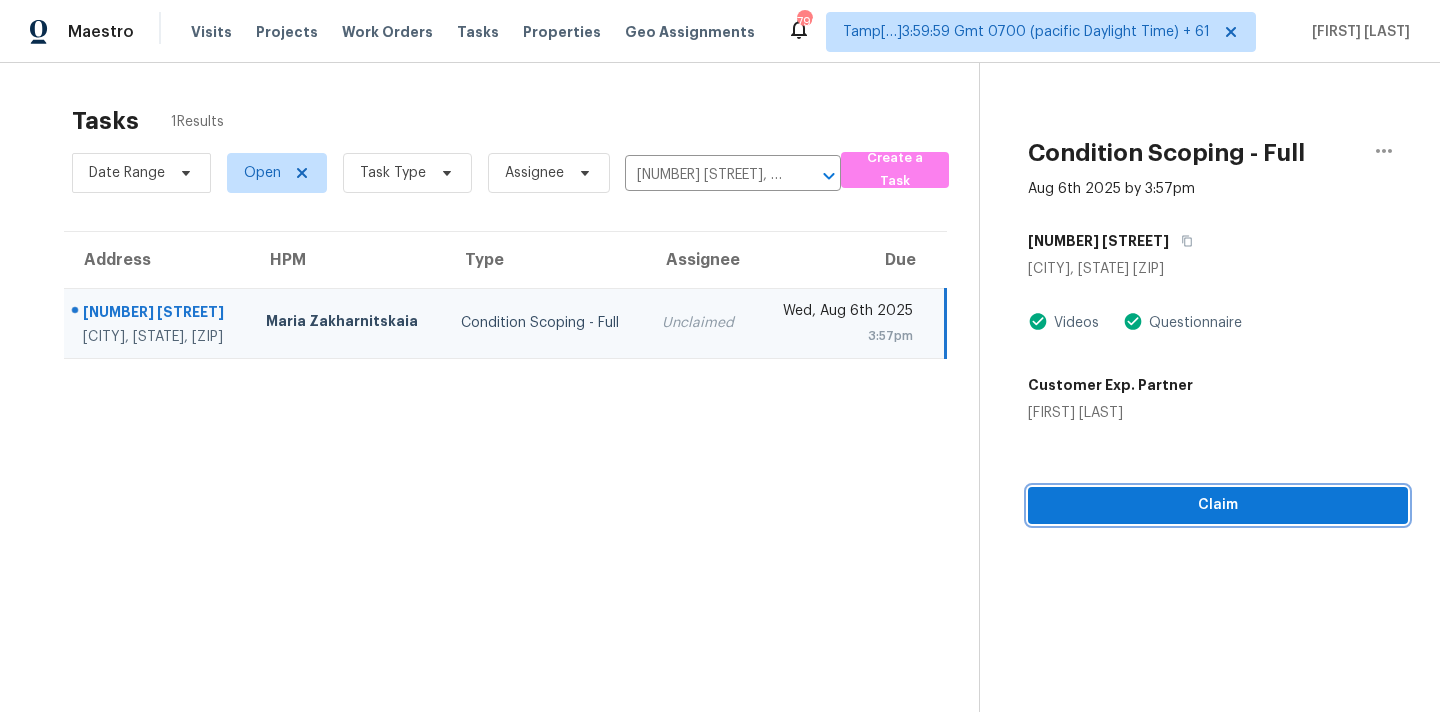 click on "Claim" at bounding box center [1218, 505] 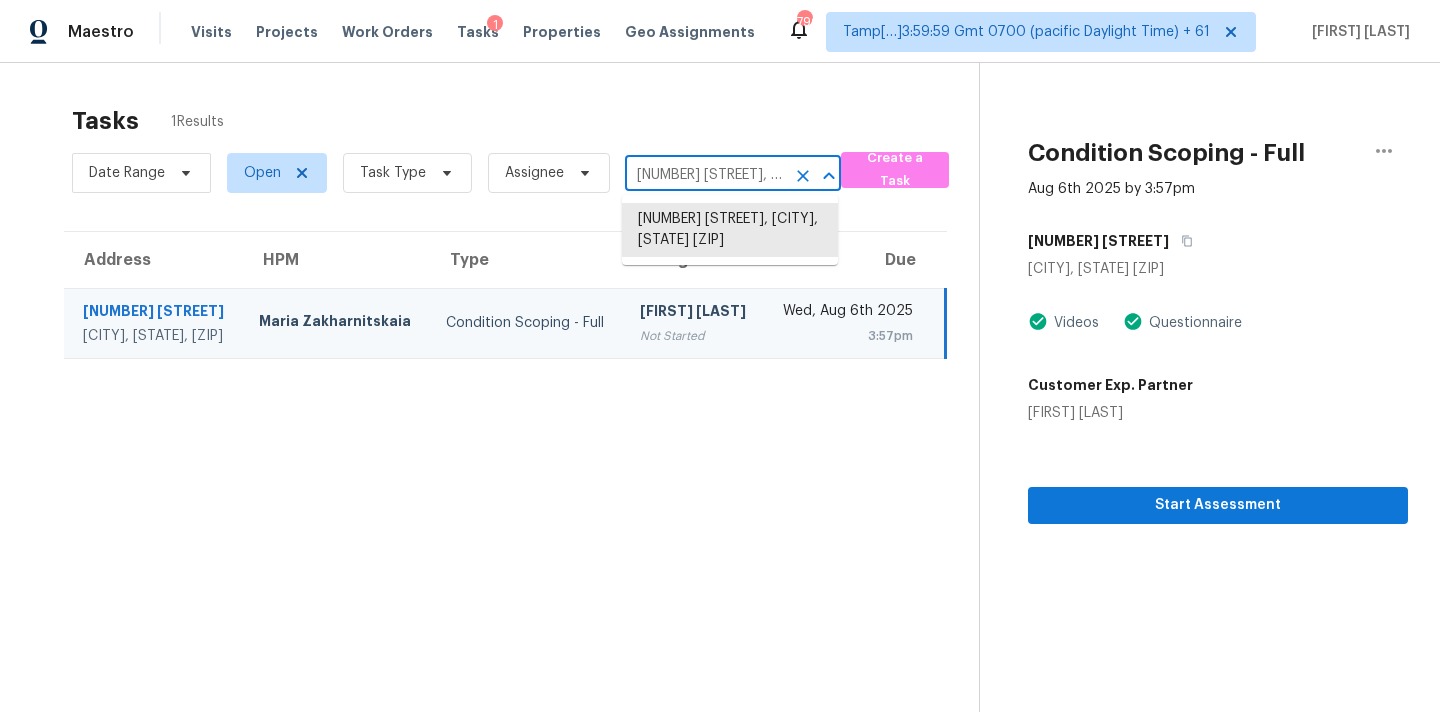 click on "1507 Darnley Ln, Houston, TX 77077" at bounding box center (705, 175) 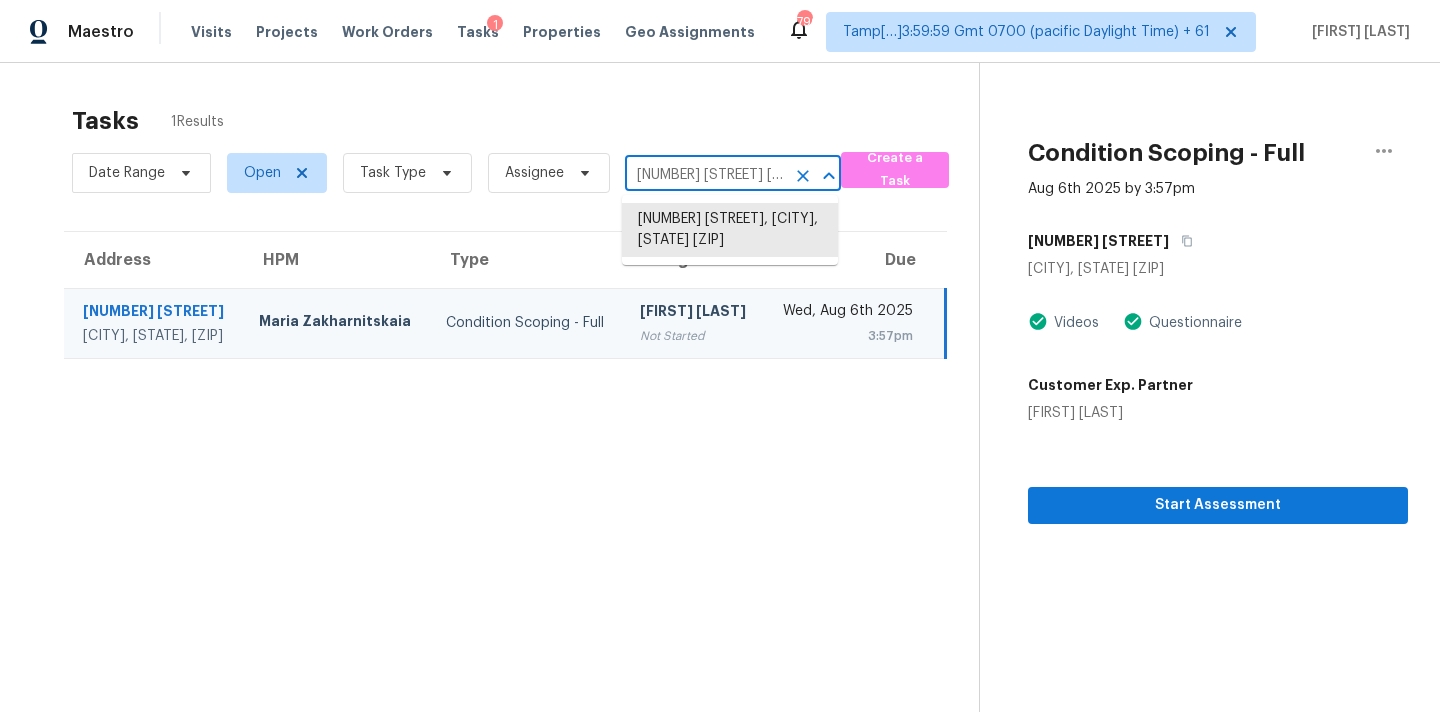 scroll, scrollTop: 0, scrollLeft: 91, axis: horizontal 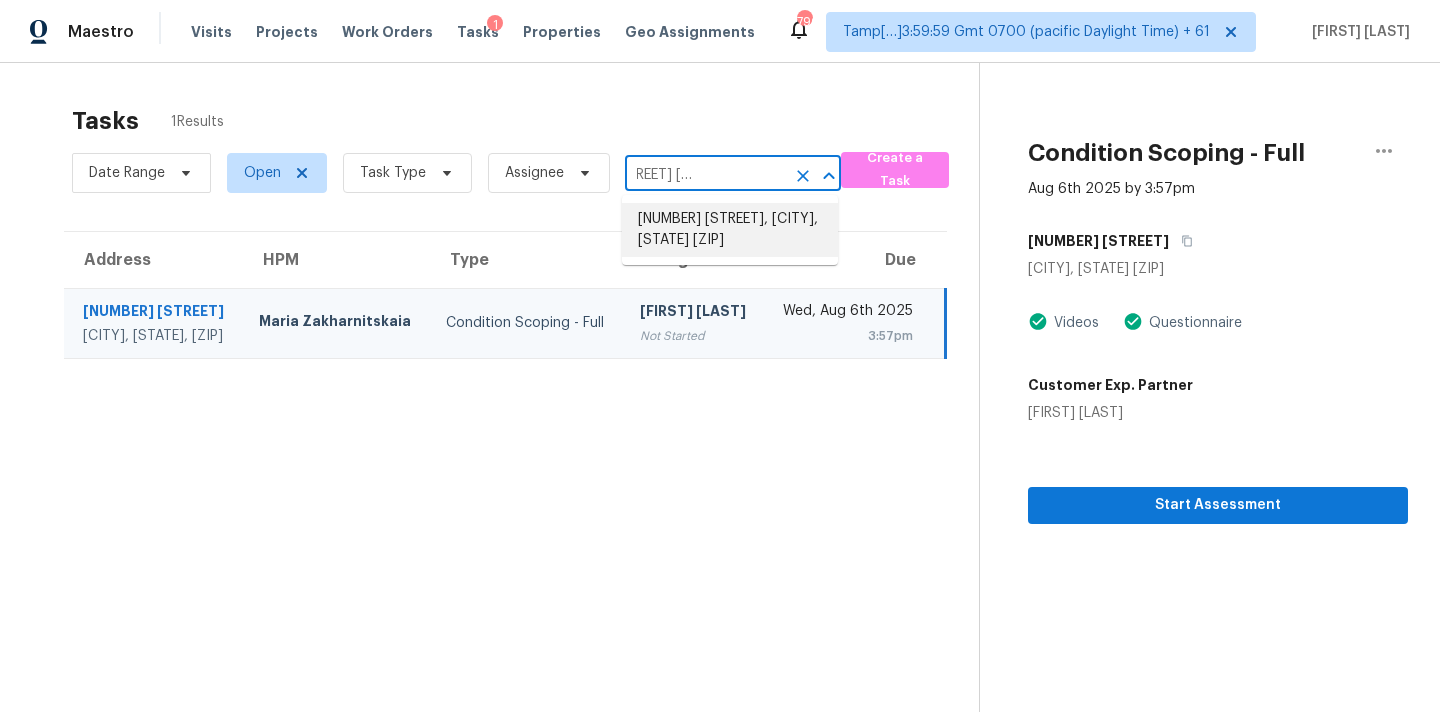 click on "8202 Brixton, San Antonio, TX 78254" at bounding box center (730, 230) 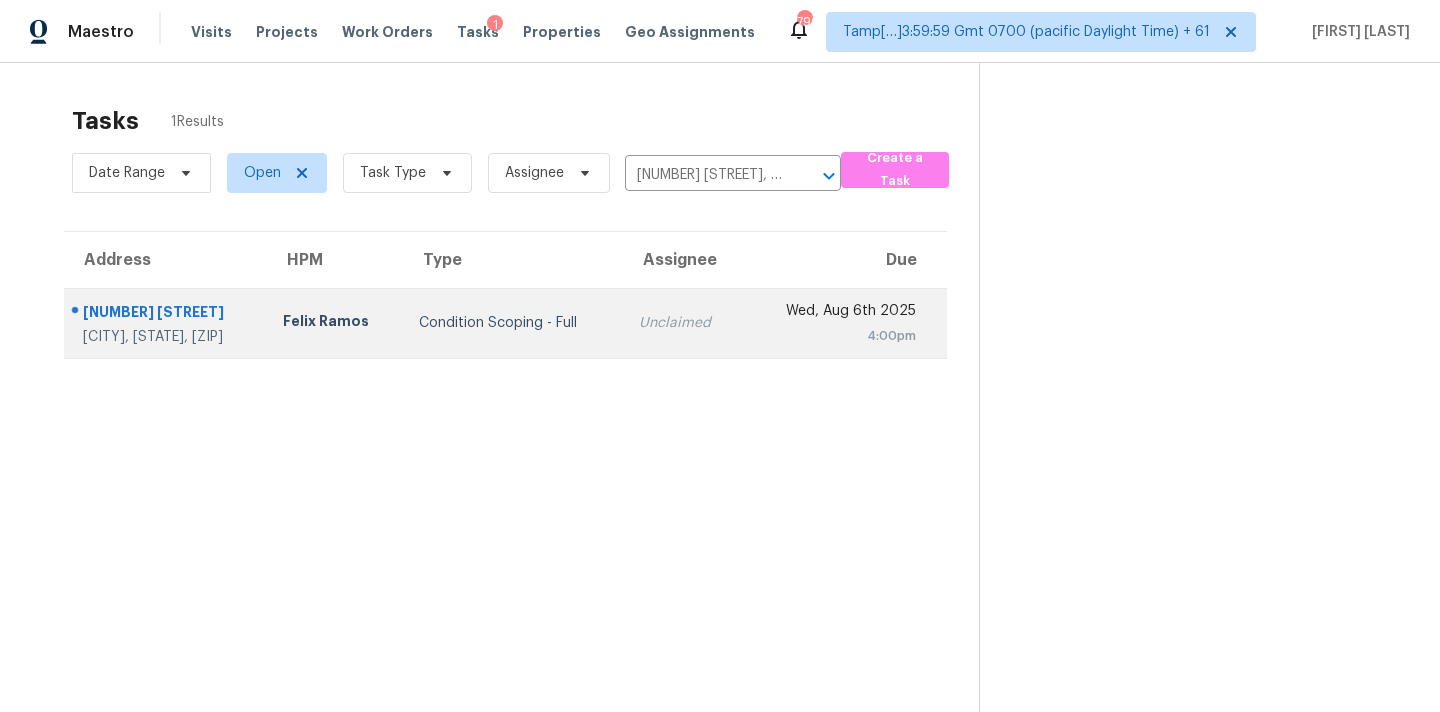 click on "Unclaimed" at bounding box center (683, 323) 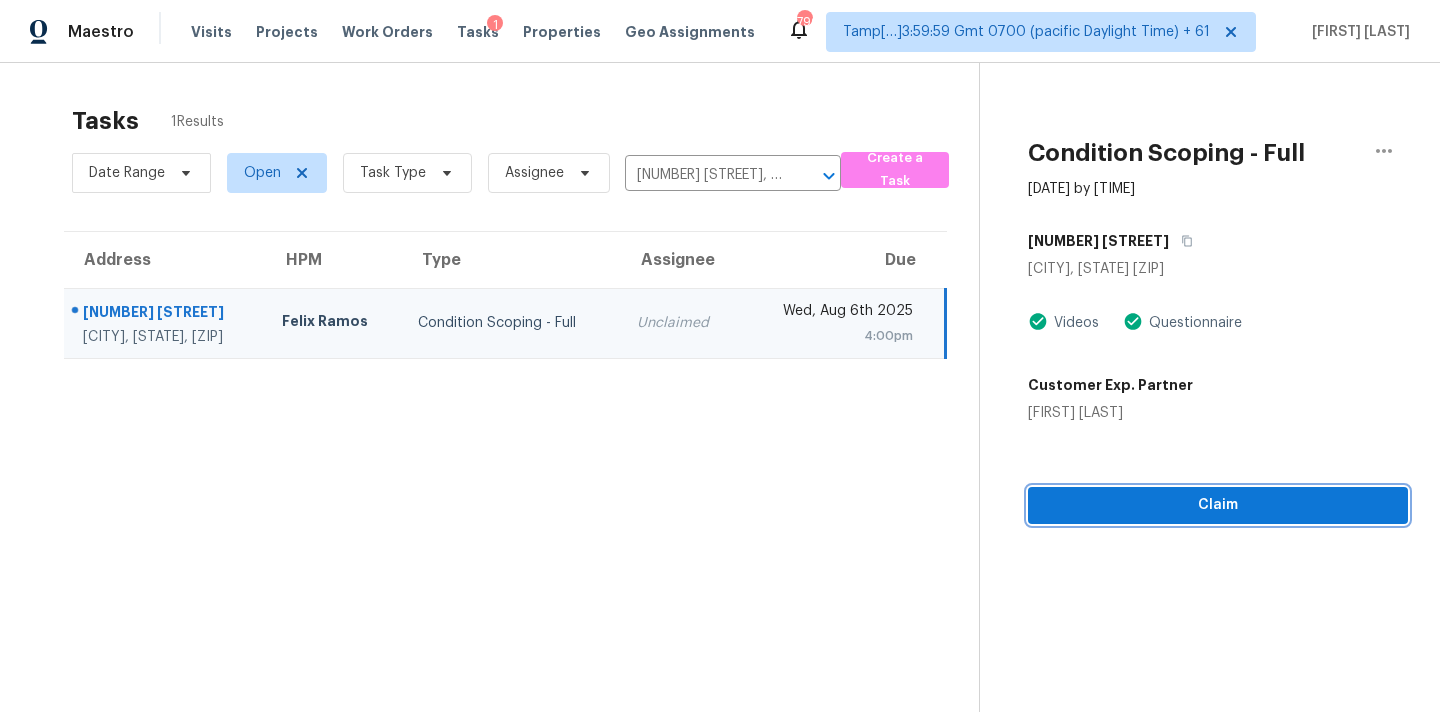click on "Claim" at bounding box center (1218, 505) 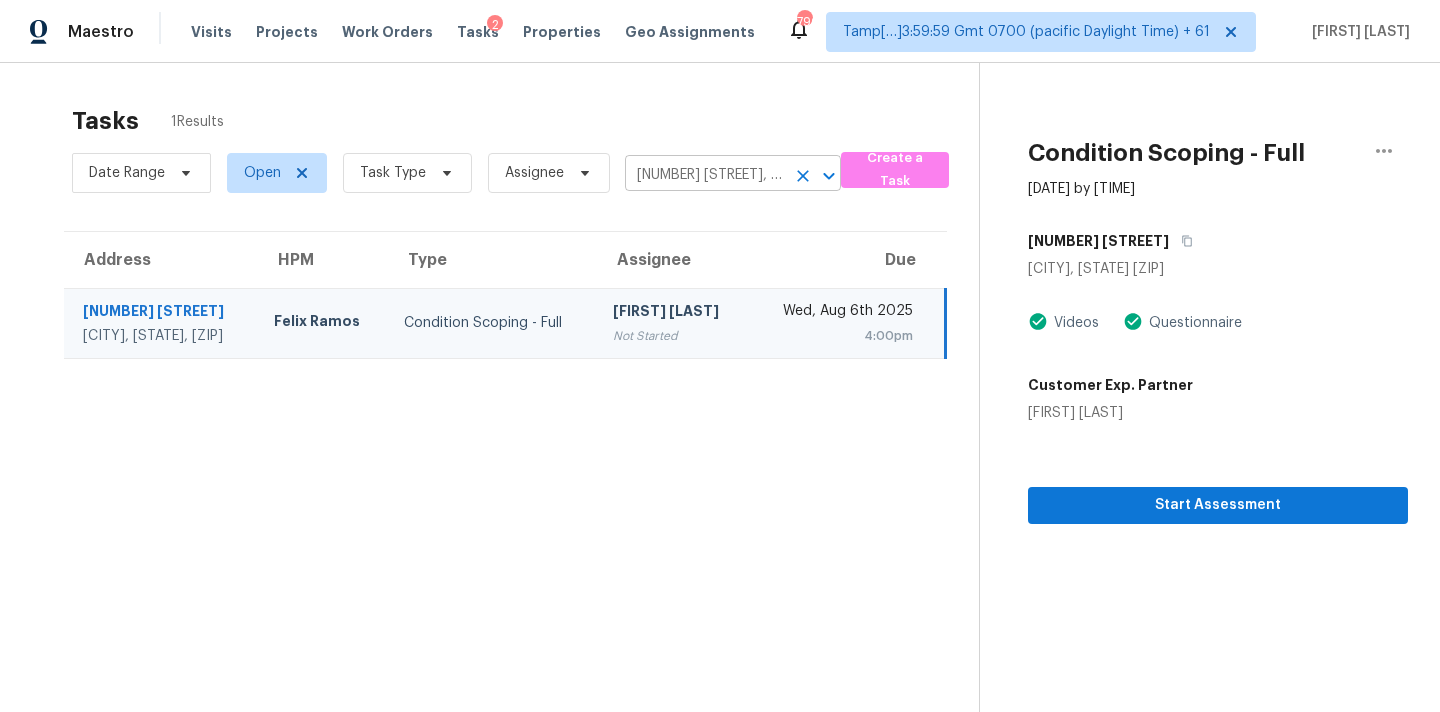 click on "8202 Brixton, San Antonio, TX 78254" at bounding box center [705, 175] 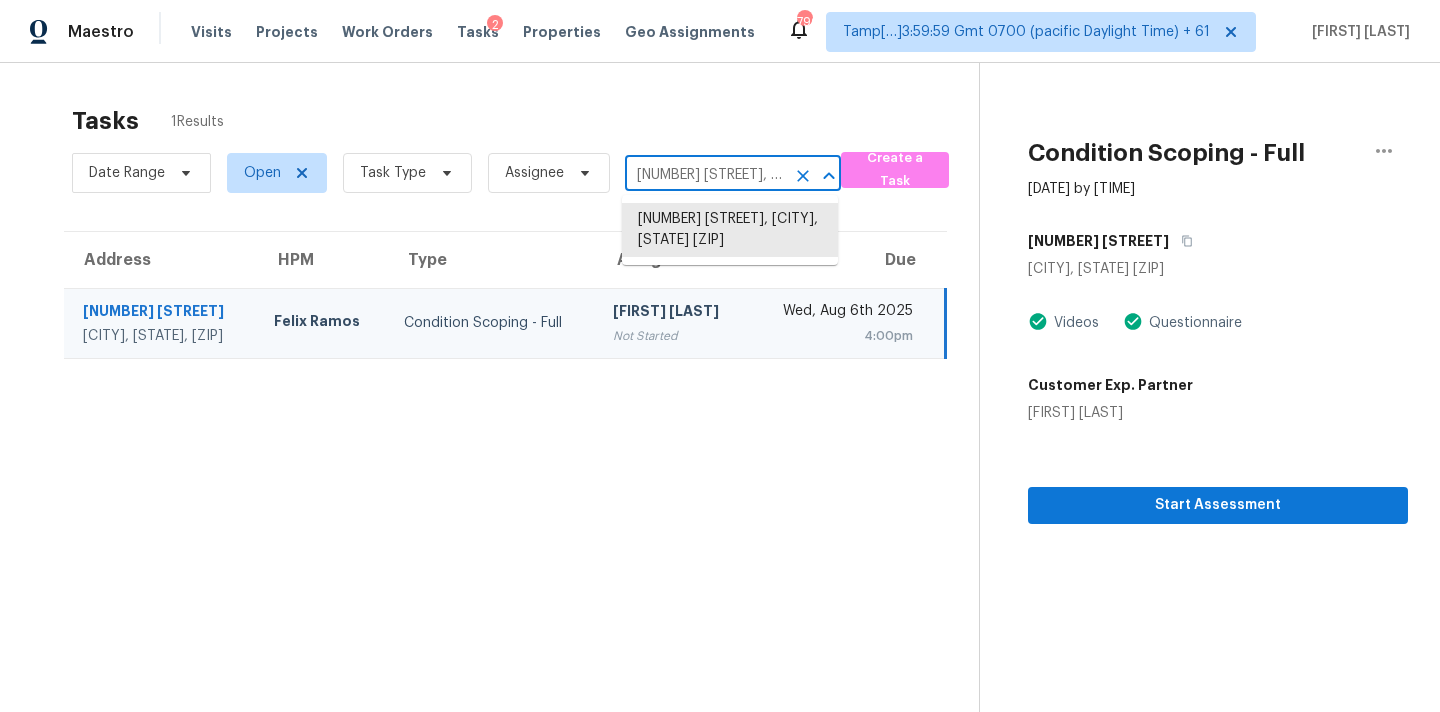 paste on "109 Enden Ave Shelbyville, TN, 37160" 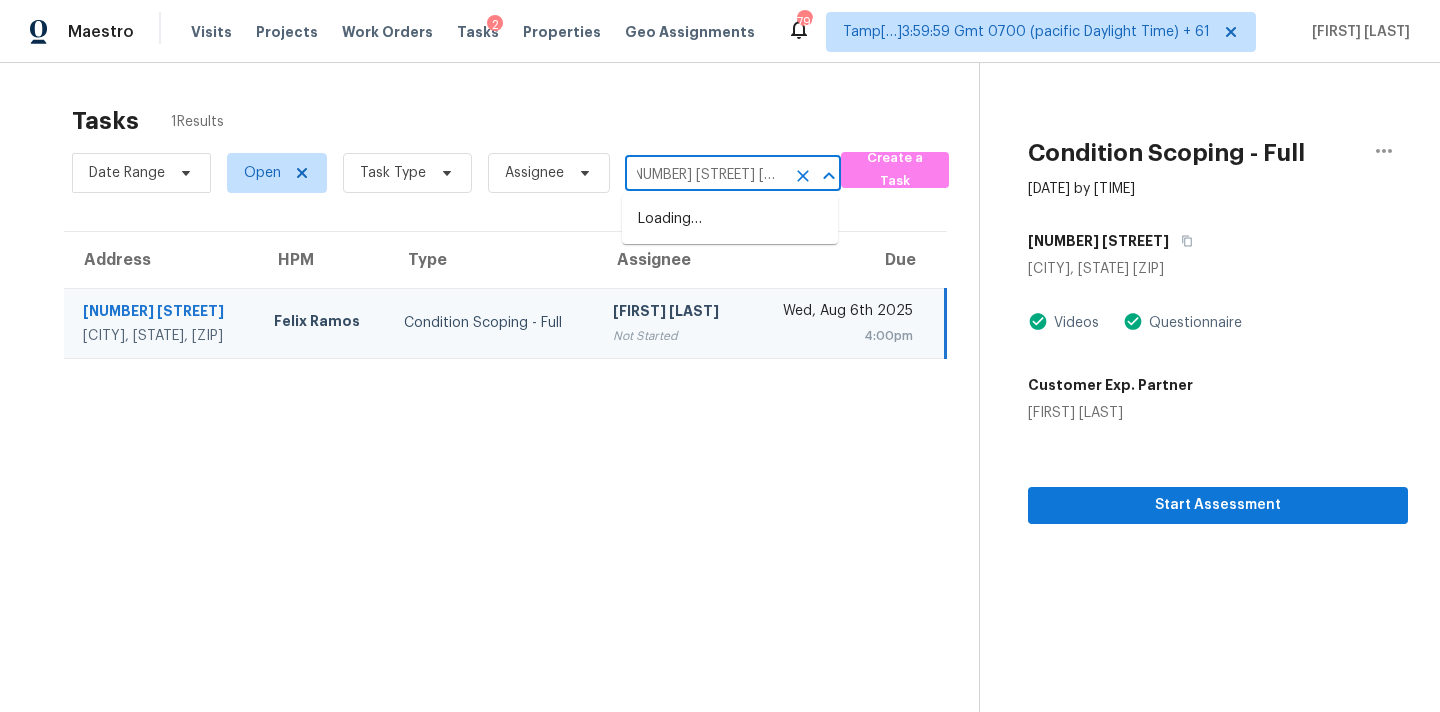 scroll, scrollTop: 0, scrollLeft: 0, axis: both 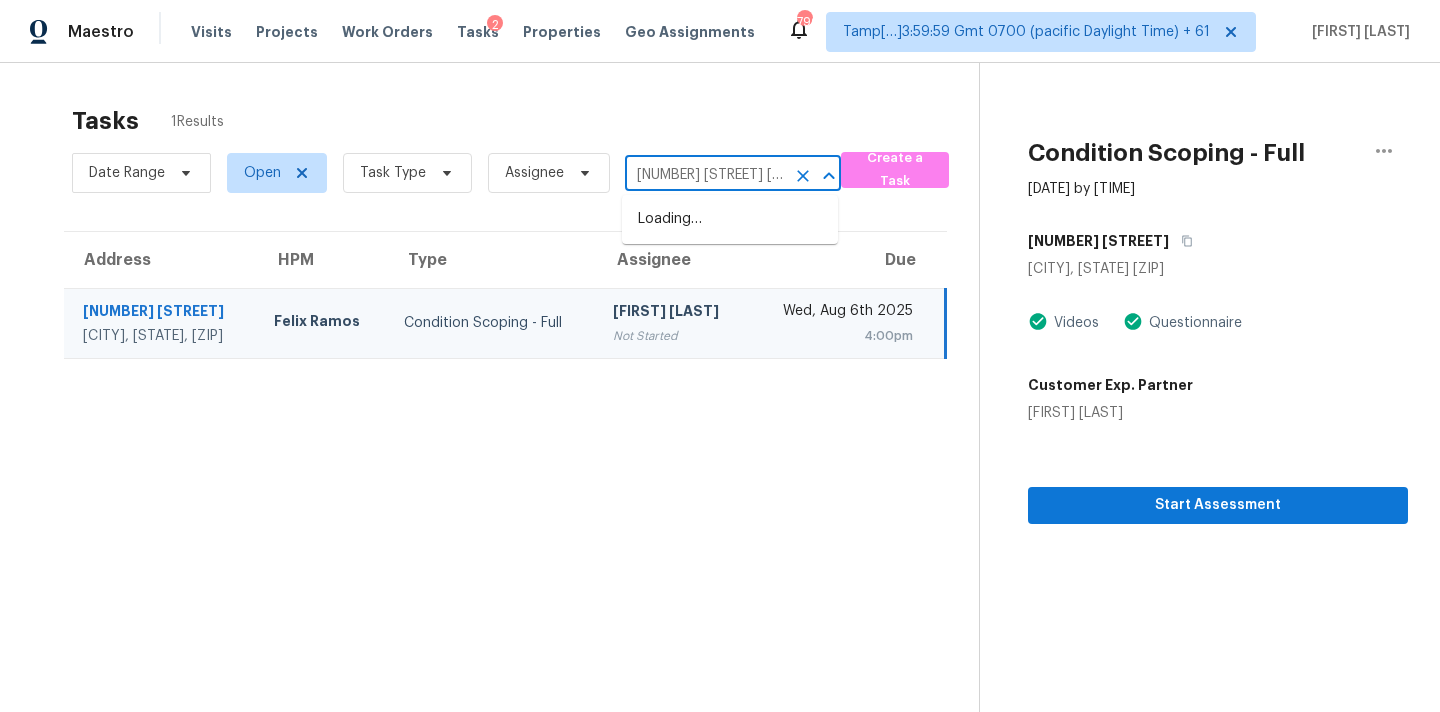 type on "109 Enden Ave Shel" 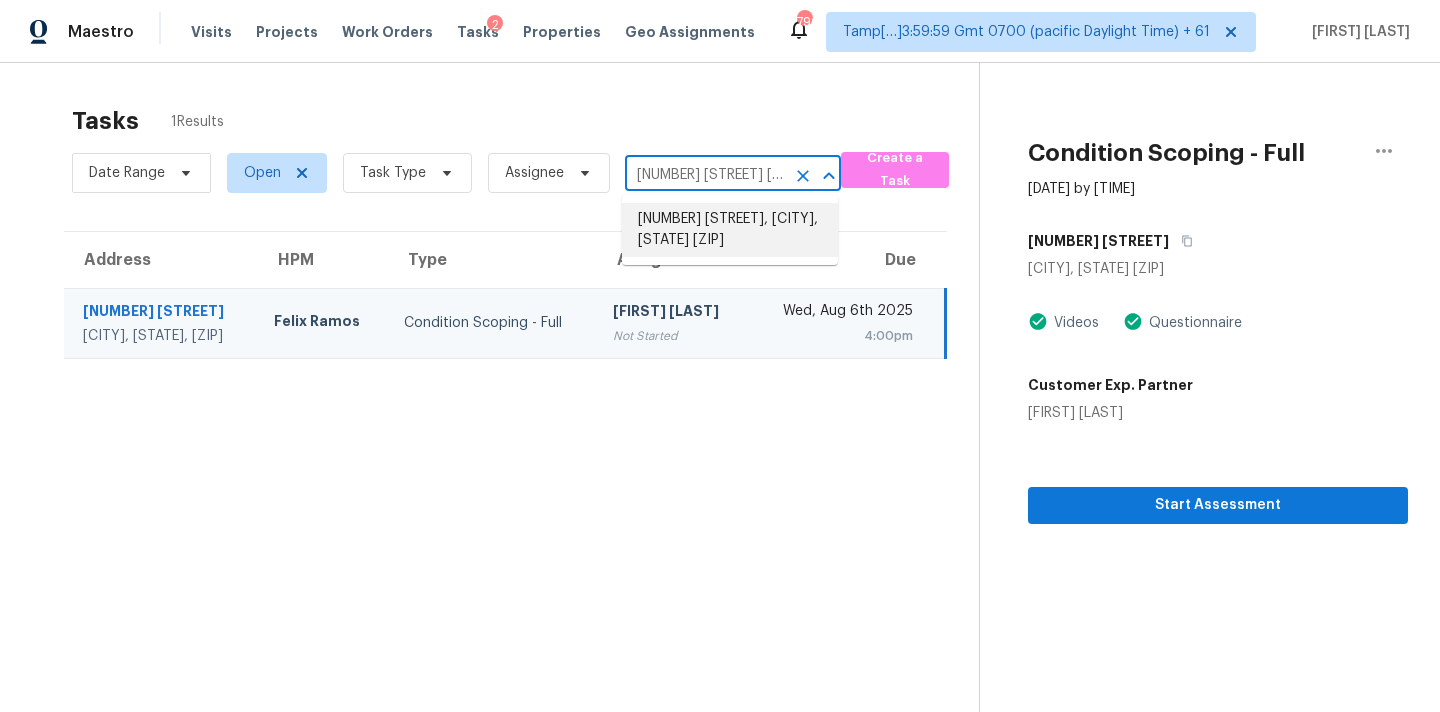 click on "109 Enden Ave, Shelbyville, TN 37160" at bounding box center [730, 230] 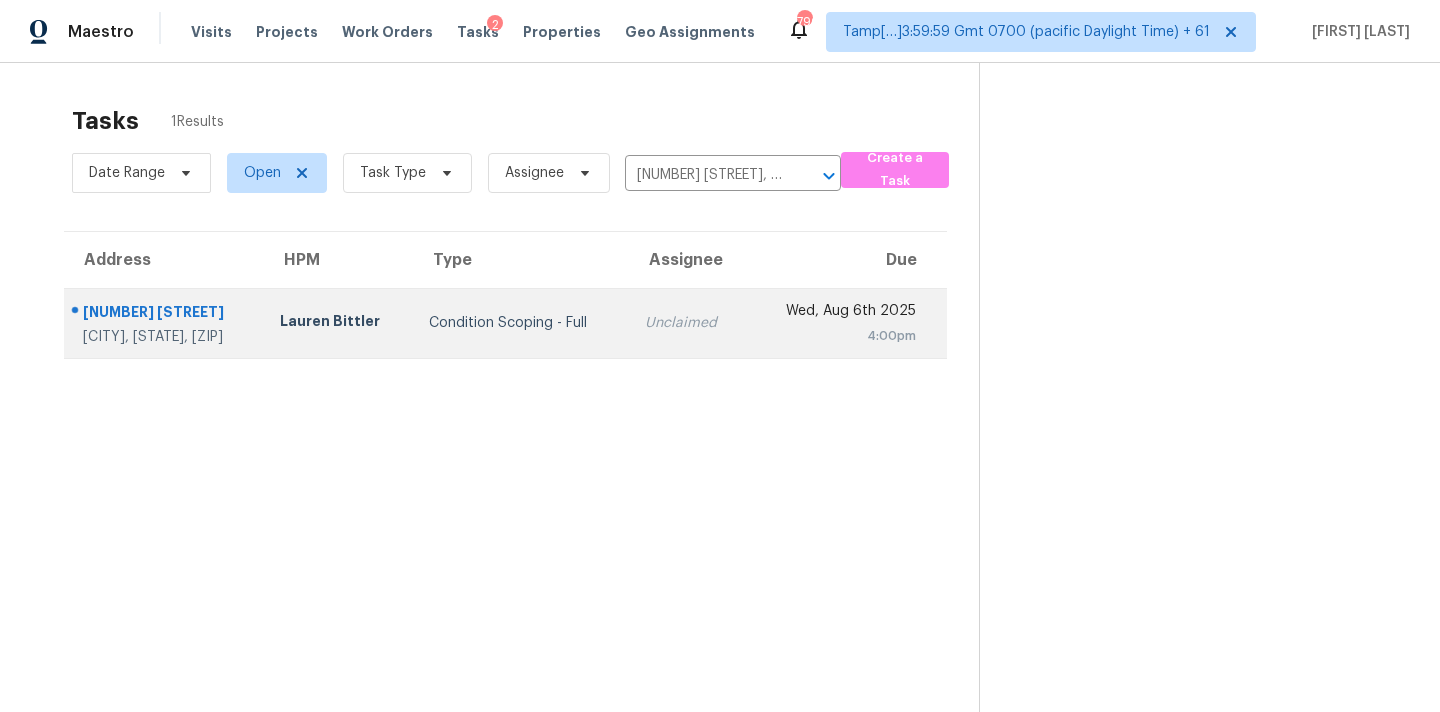 click on "Unclaimed" at bounding box center (688, 323) 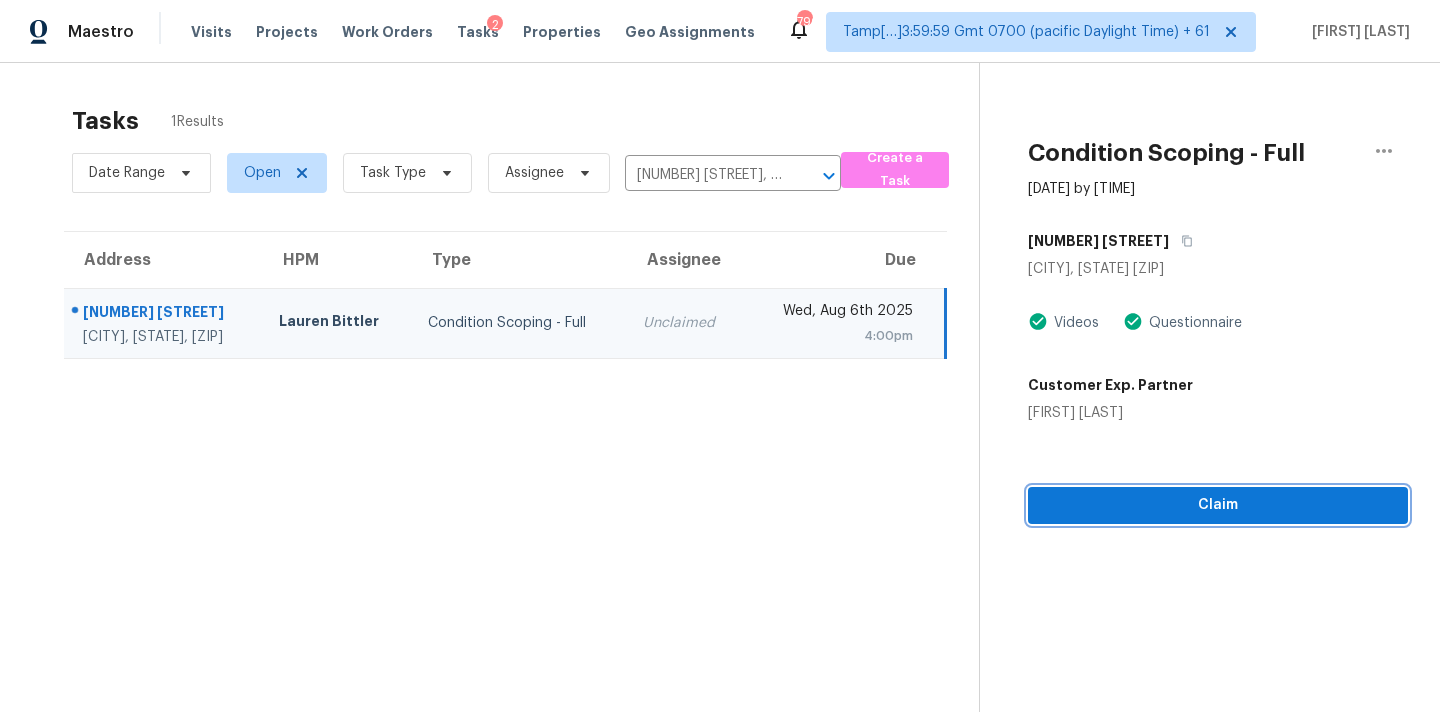 click on "Claim" at bounding box center (1218, 505) 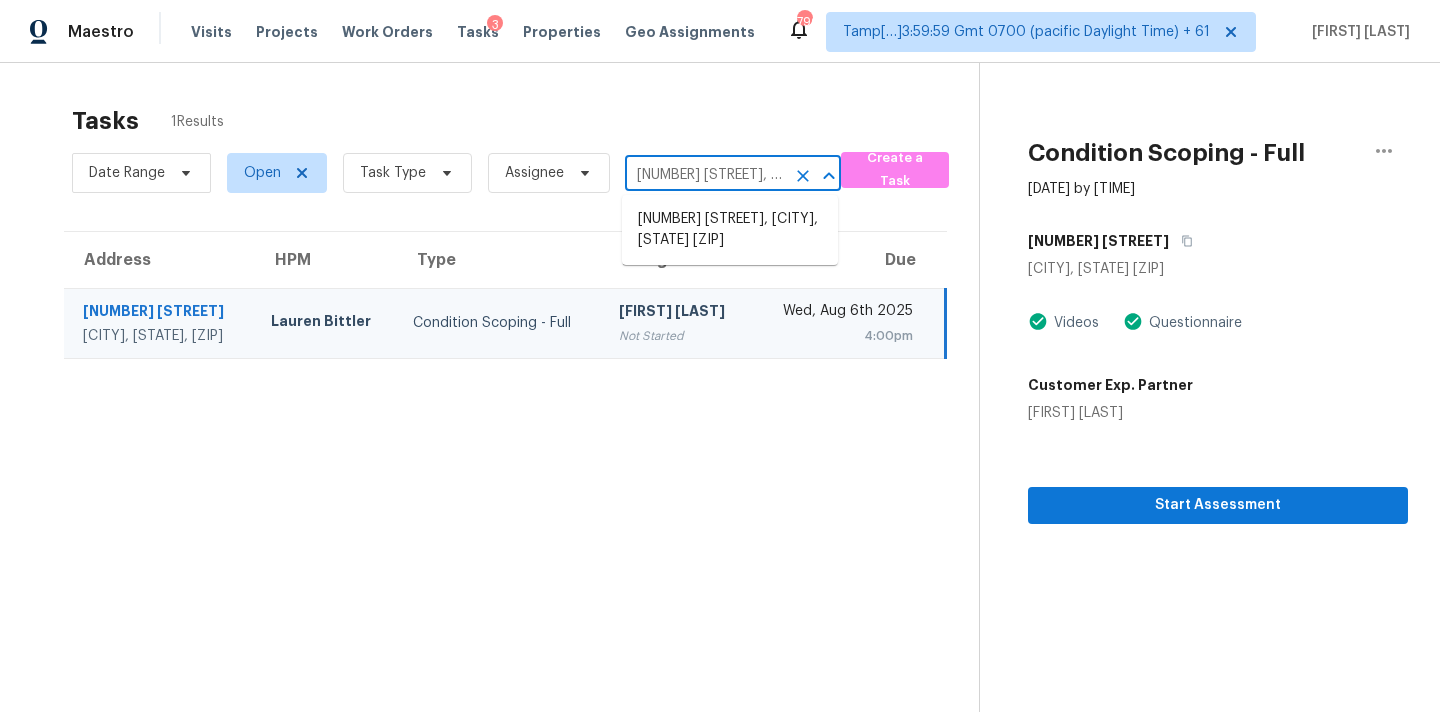 click on "109 Enden Ave, Shelbyville, TN 37160" at bounding box center [705, 175] 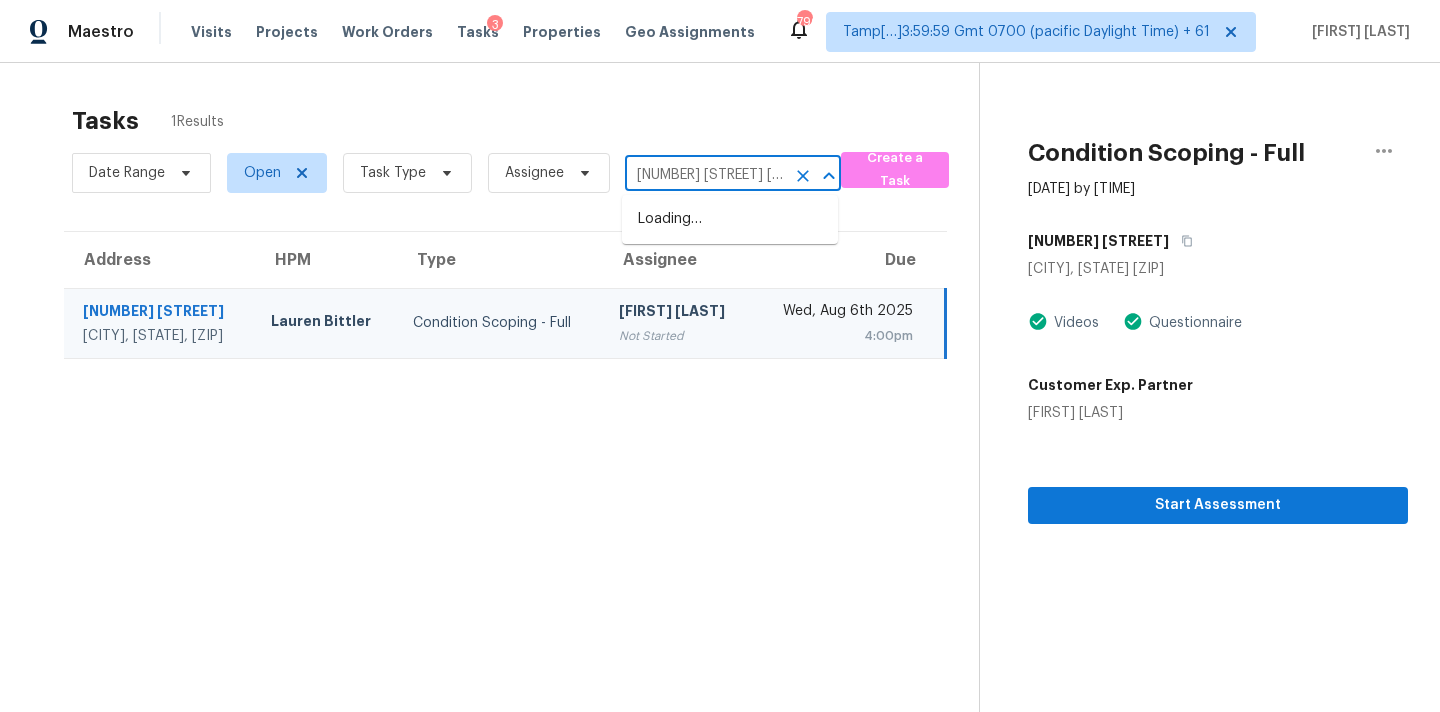 scroll, scrollTop: 0, scrollLeft: 111, axis: horizontal 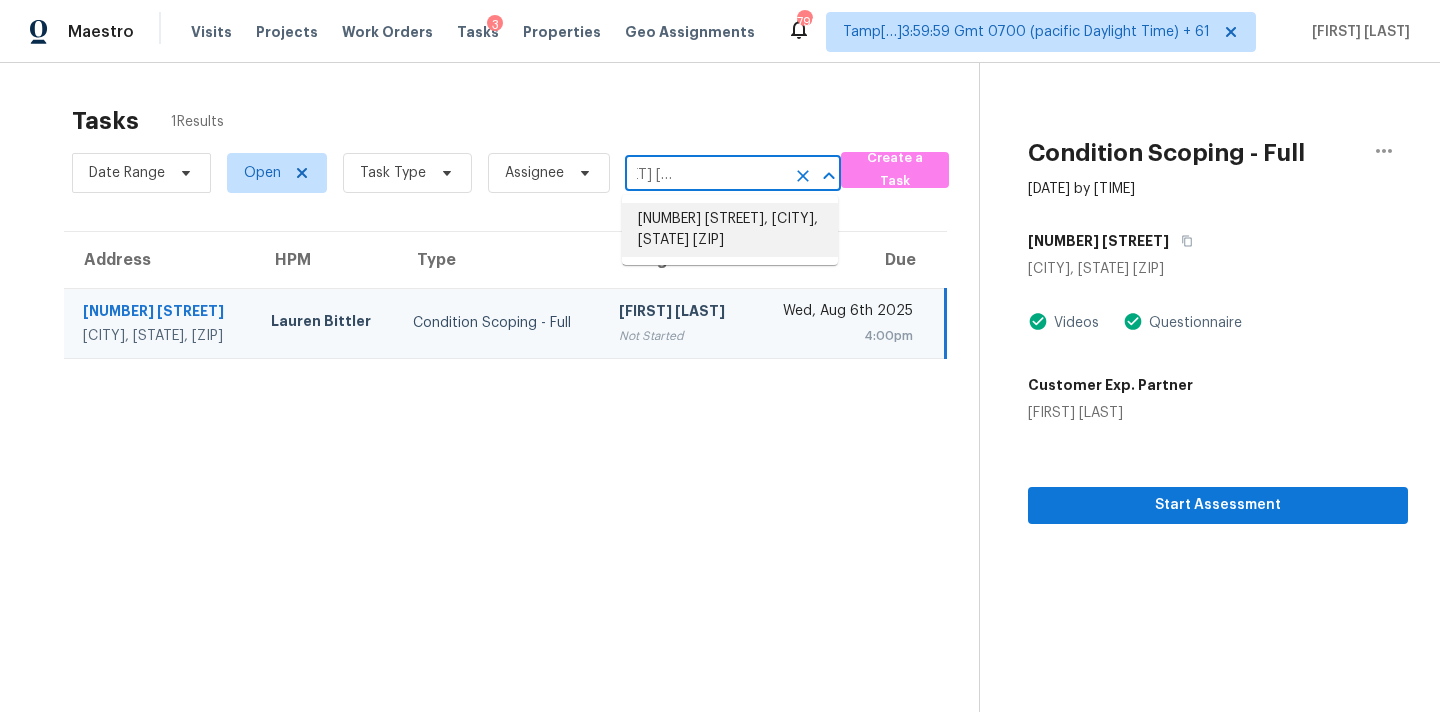 click on "16733 W Pierce St, Goodyear, AZ 85338" at bounding box center [730, 230] 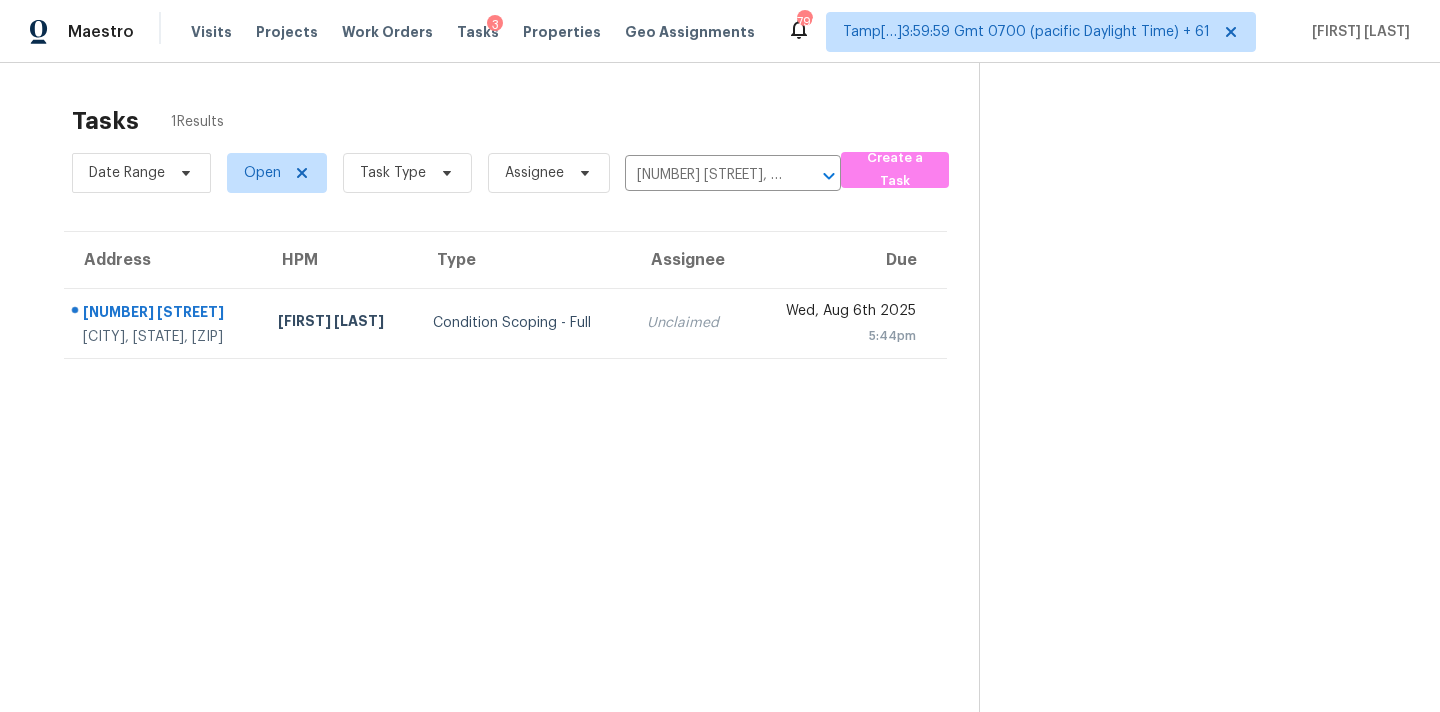 click on "Unclaimed" at bounding box center (689, 323) 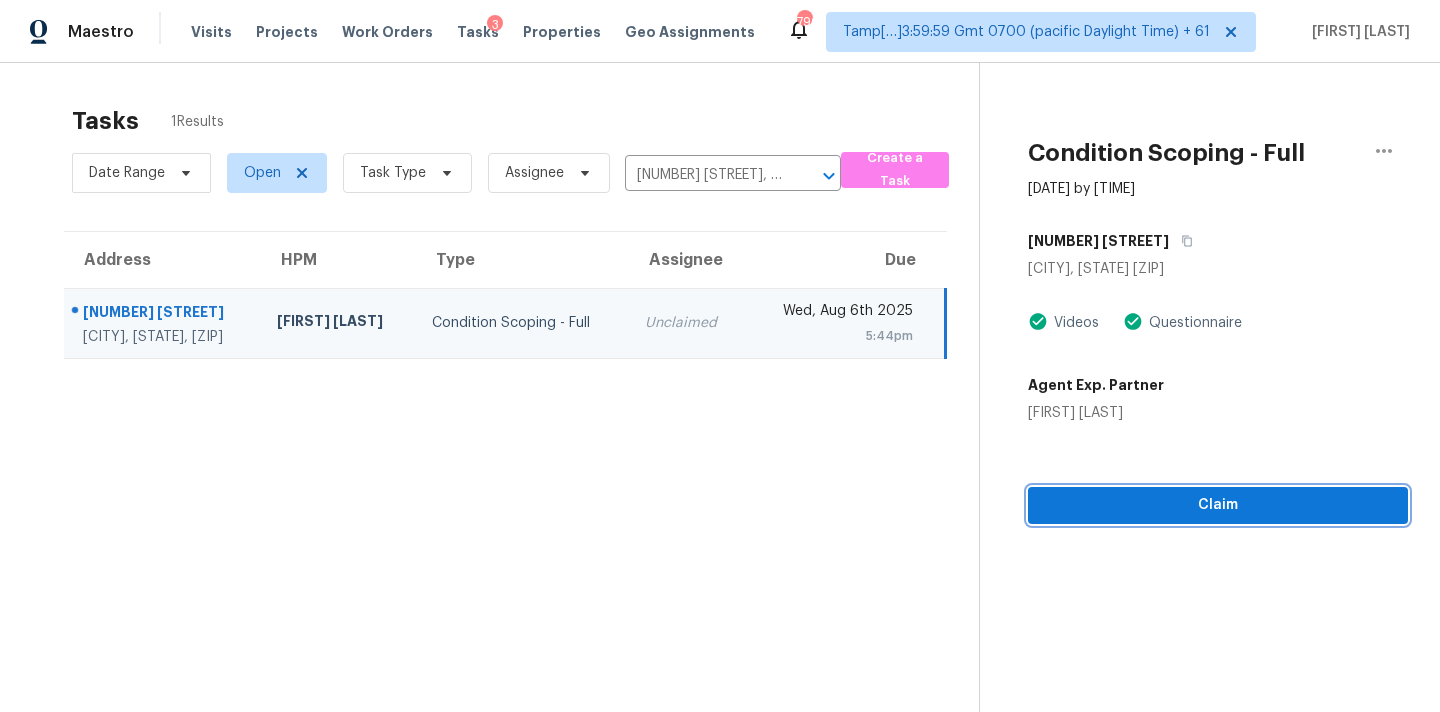 click on "Claim" at bounding box center (1218, 505) 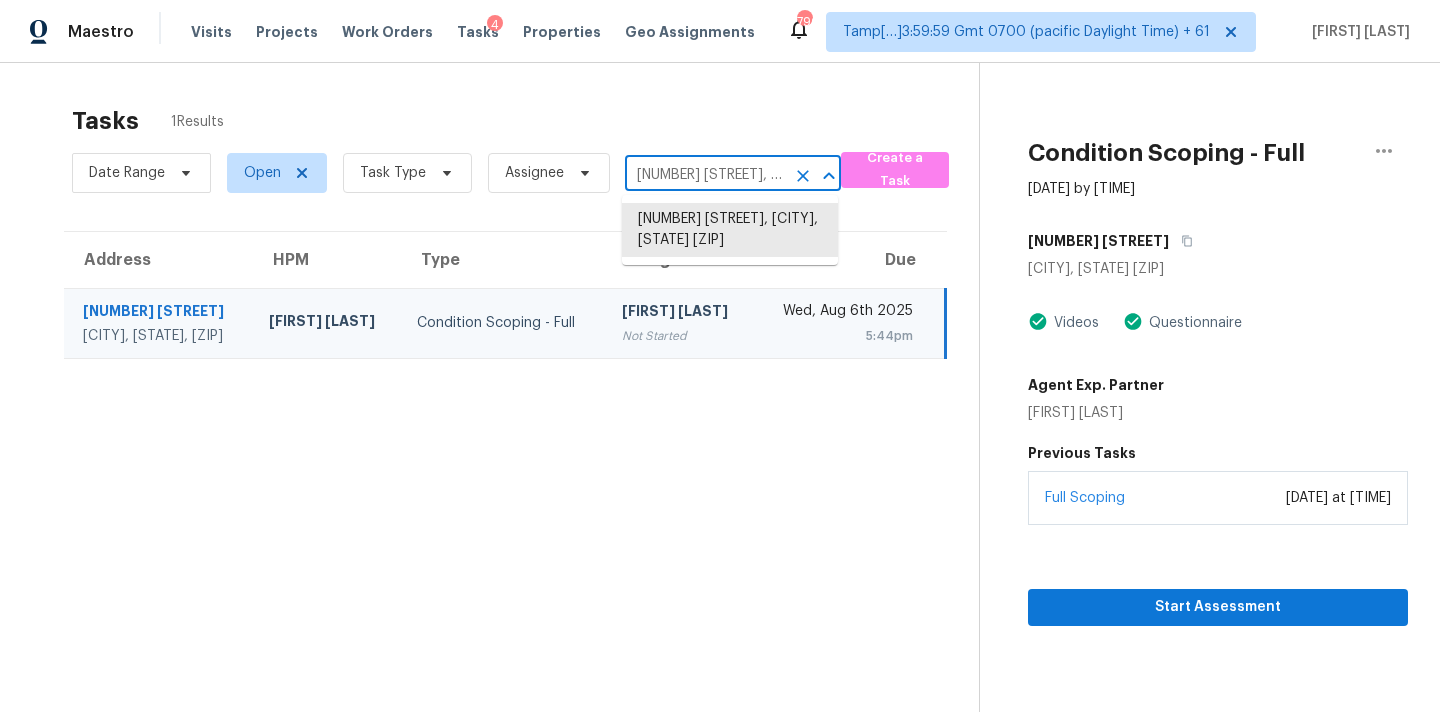 click on "16733 W Pierce St, Goodyear, AZ 85338" at bounding box center (705, 175) 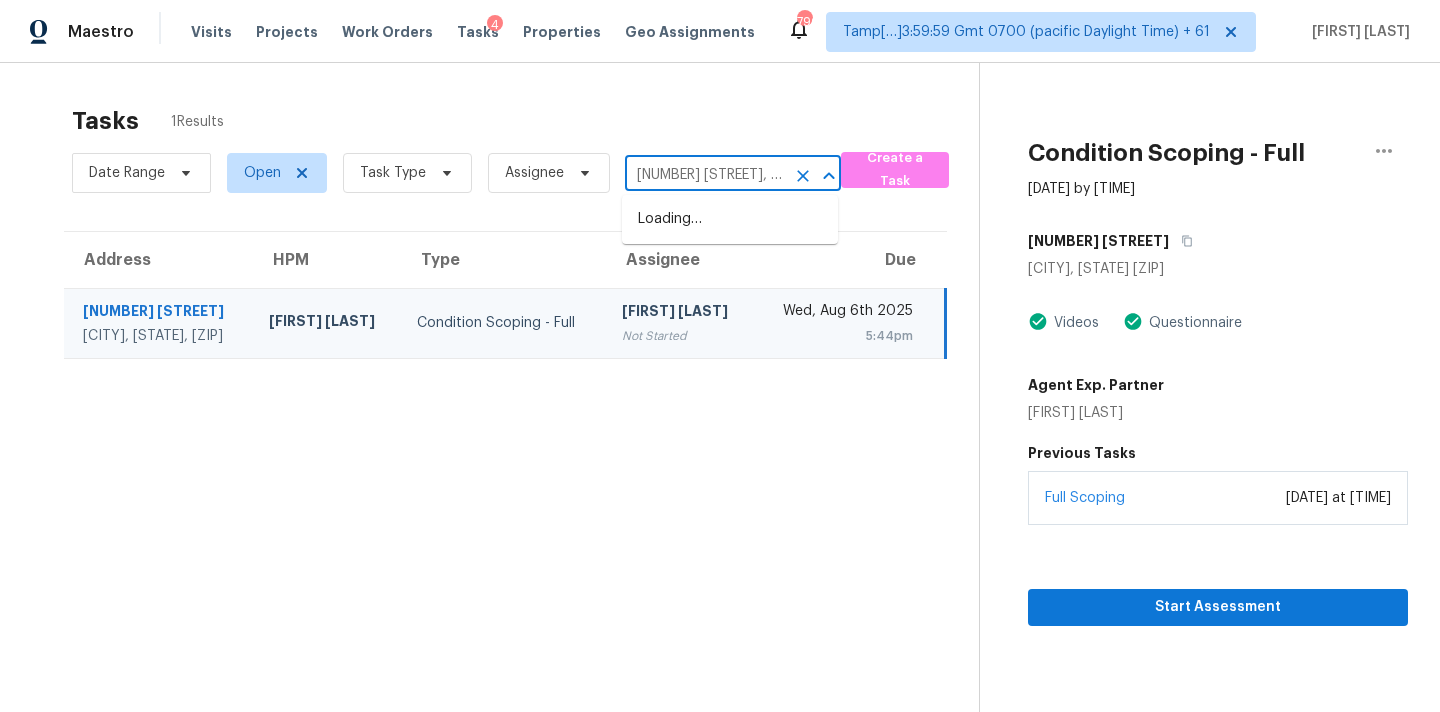 scroll, scrollTop: 0, scrollLeft: 96, axis: horizontal 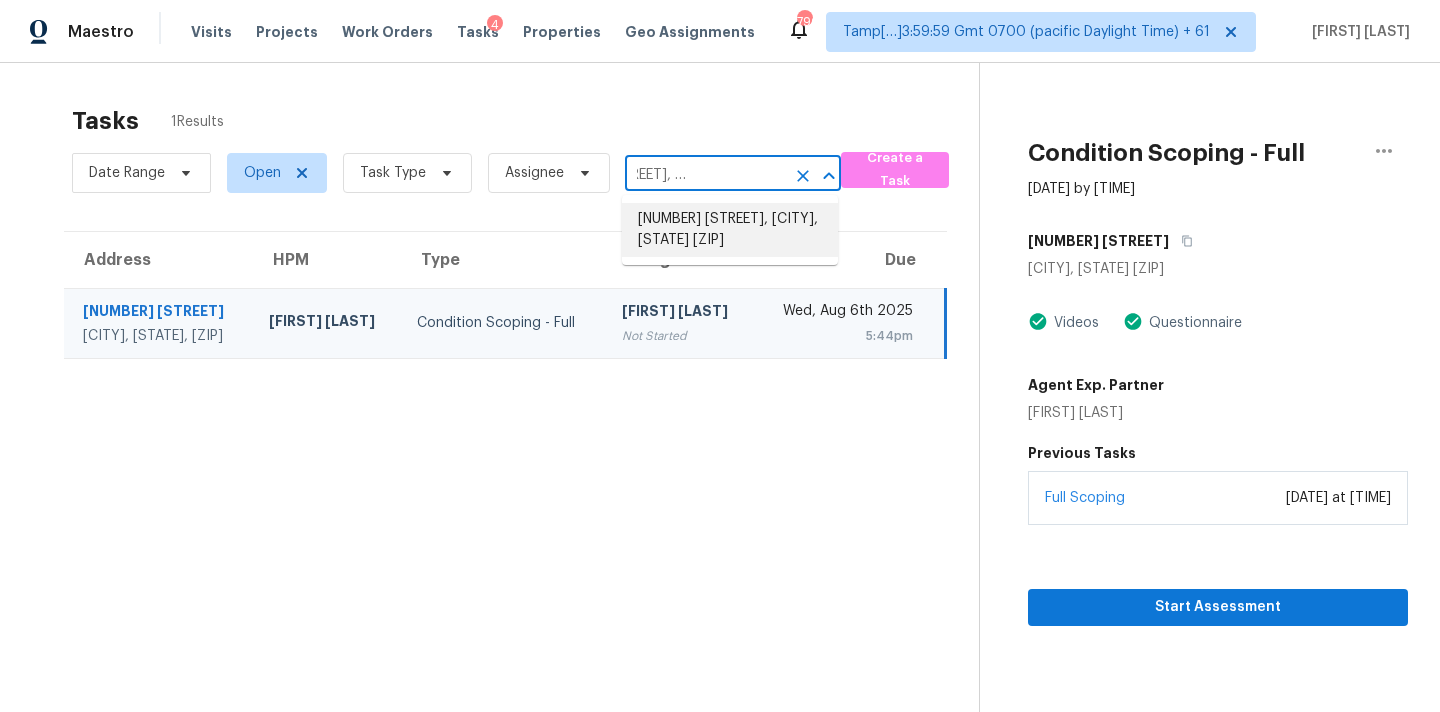 click on "539 Brawley Rd, Cleveland, NC 27013" at bounding box center [730, 230] 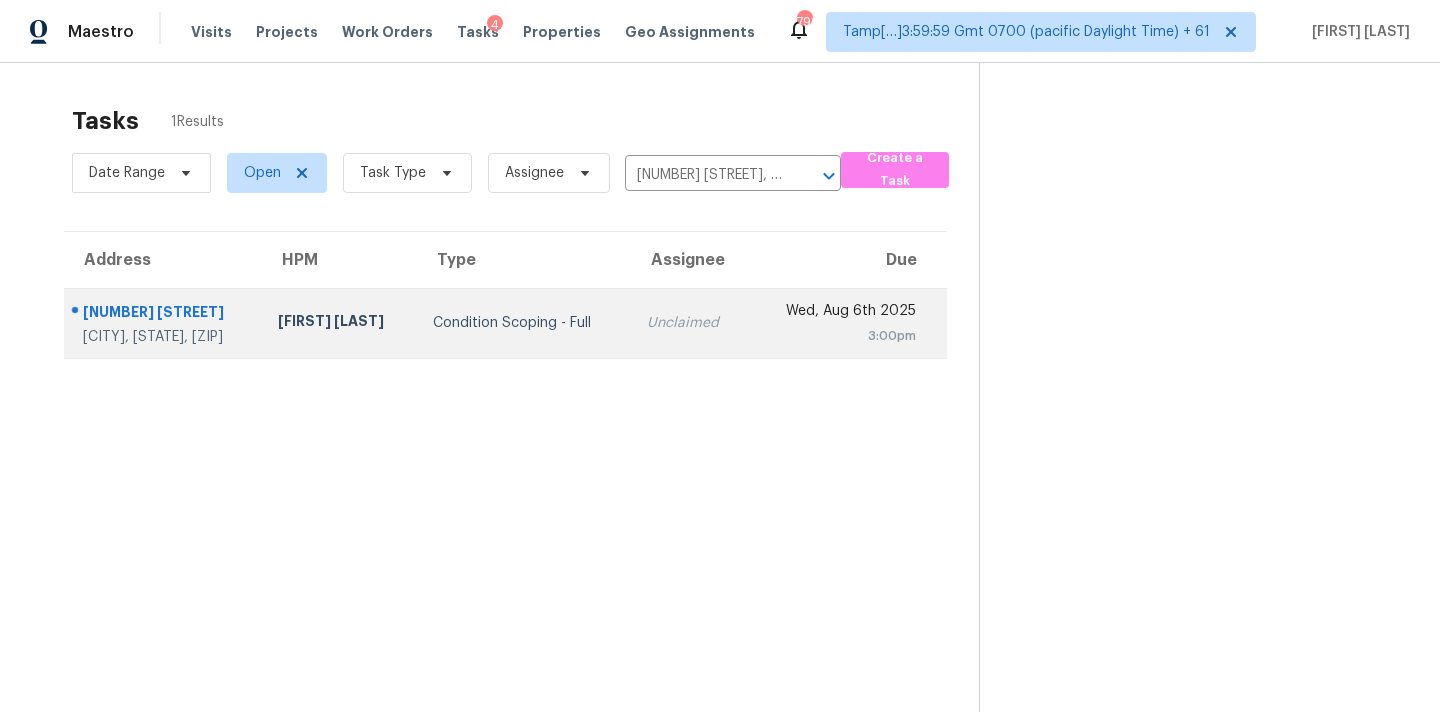 click on "Unclaimed" at bounding box center (689, 323) 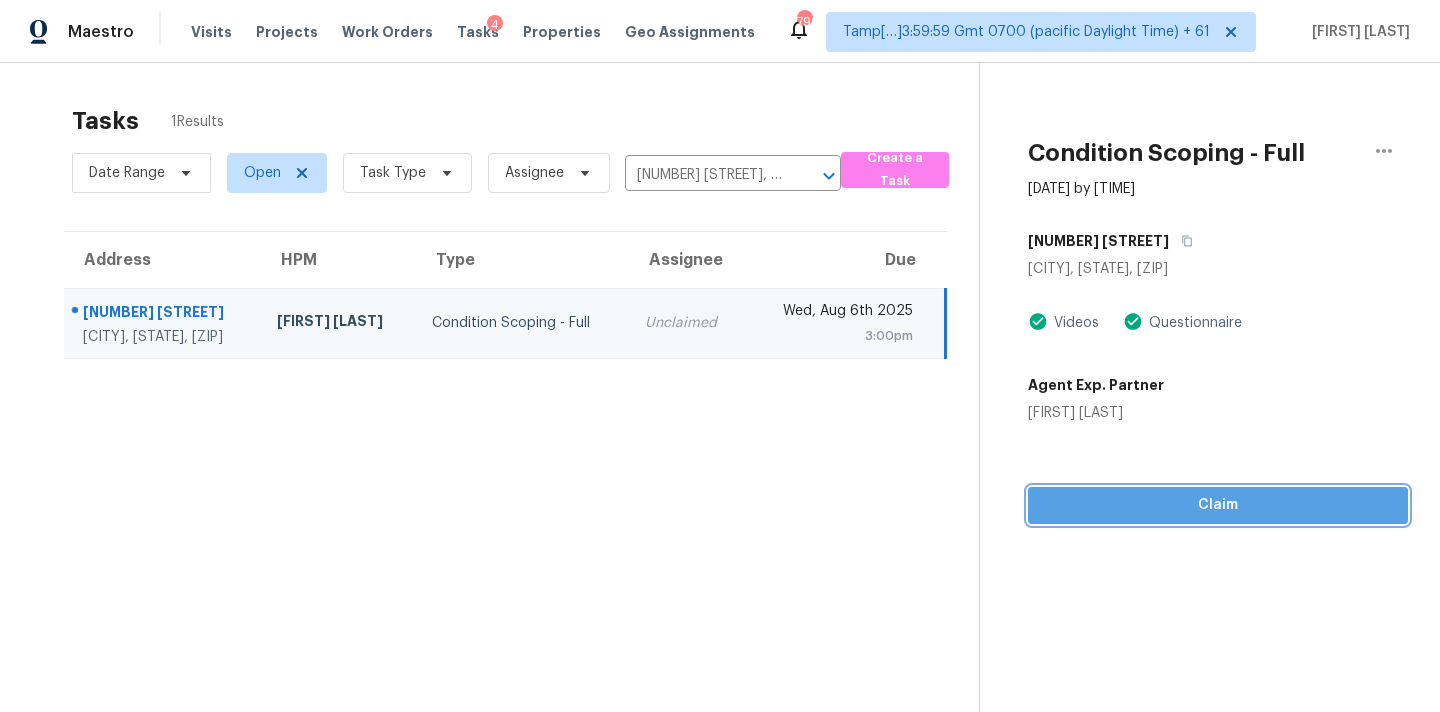 click on "Claim" at bounding box center [1218, 505] 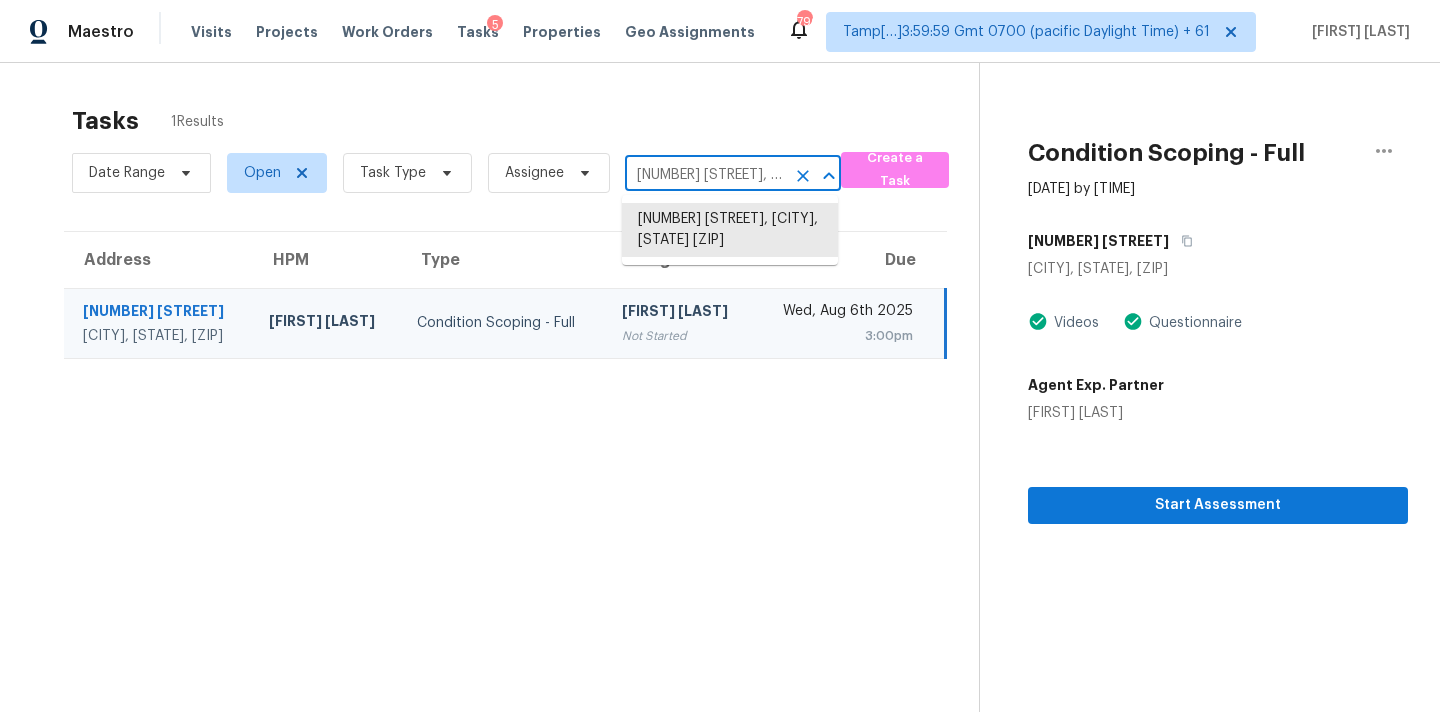 click on "539 Brawley Rd, Cleveland, NC 27013" at bounding box center (705, 175) 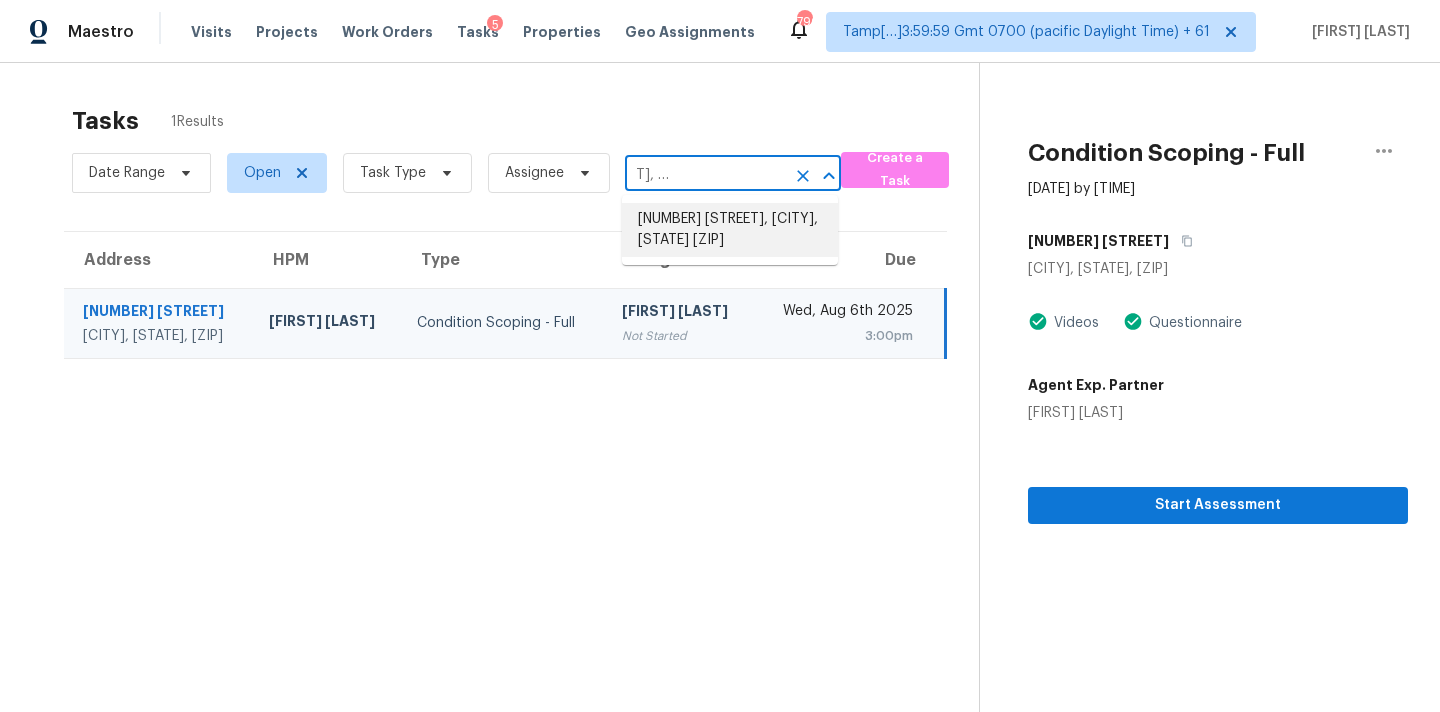 click on "11837 Snowy Riv, San Antonio, TX 78254" at bounding box center [730, 230] 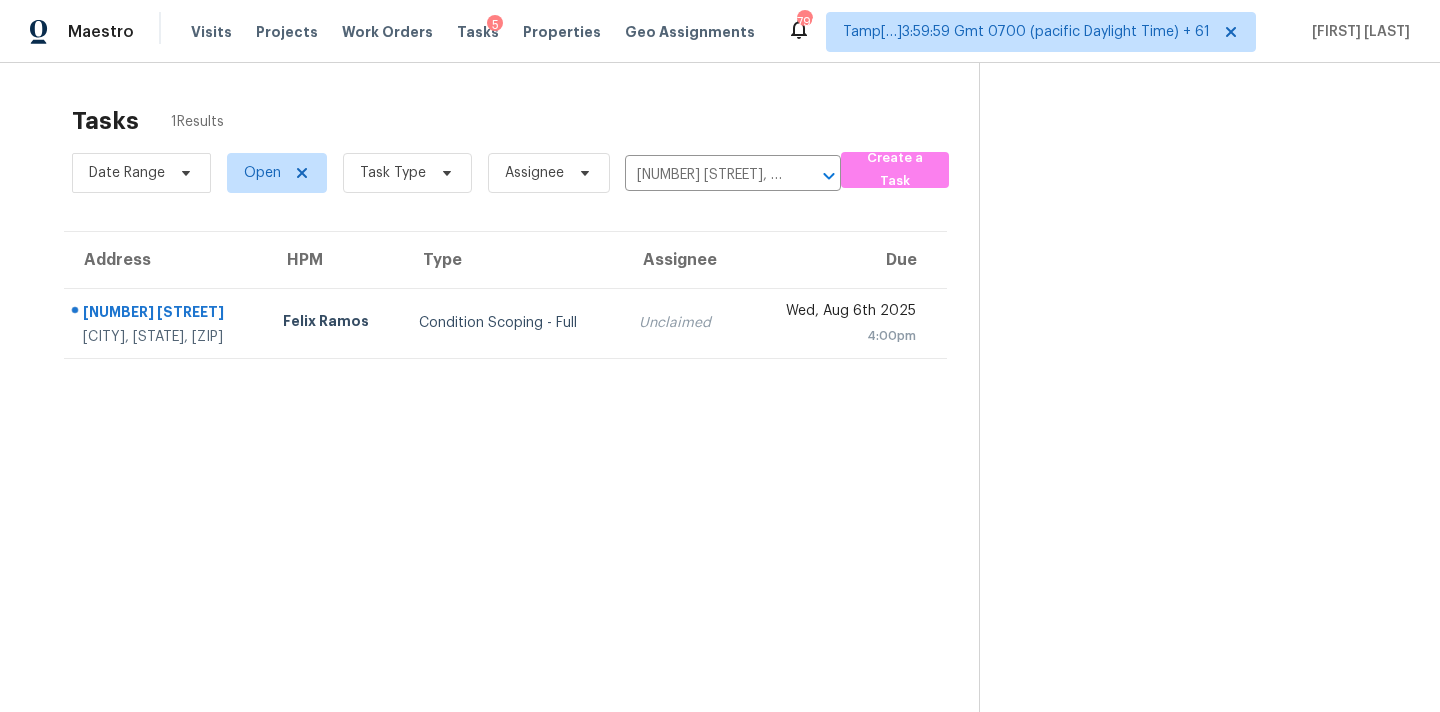 click on "Unclaimed" at bounding box center [683, 323] 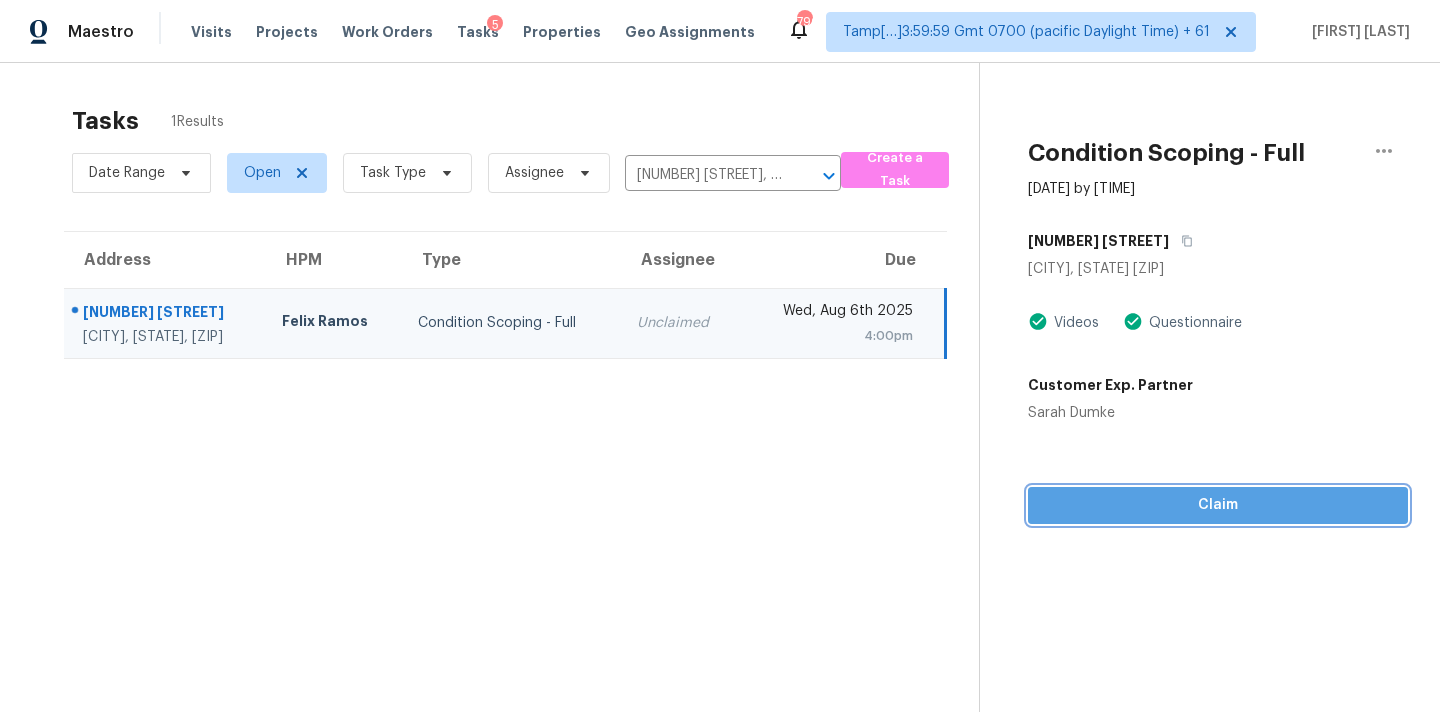 click on "Claim" at bounding box center (1218, 505) 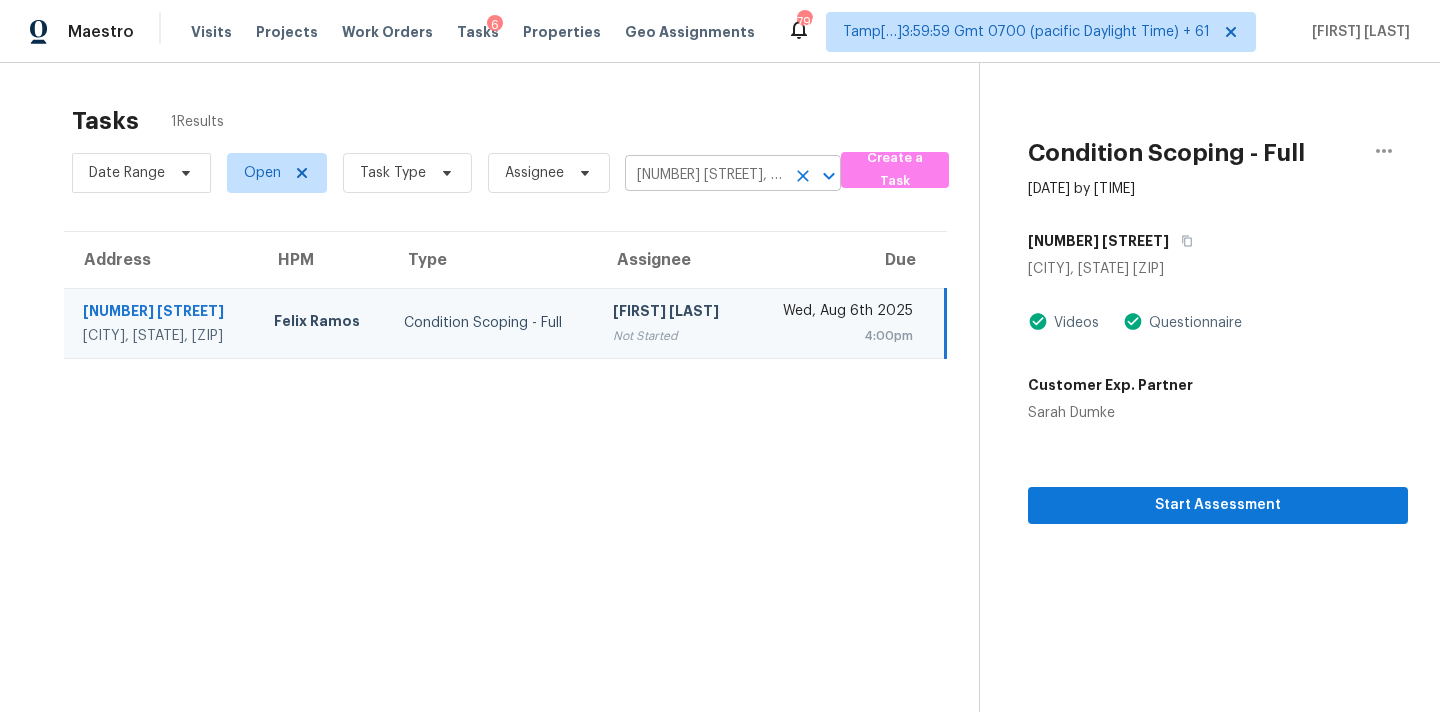 click 